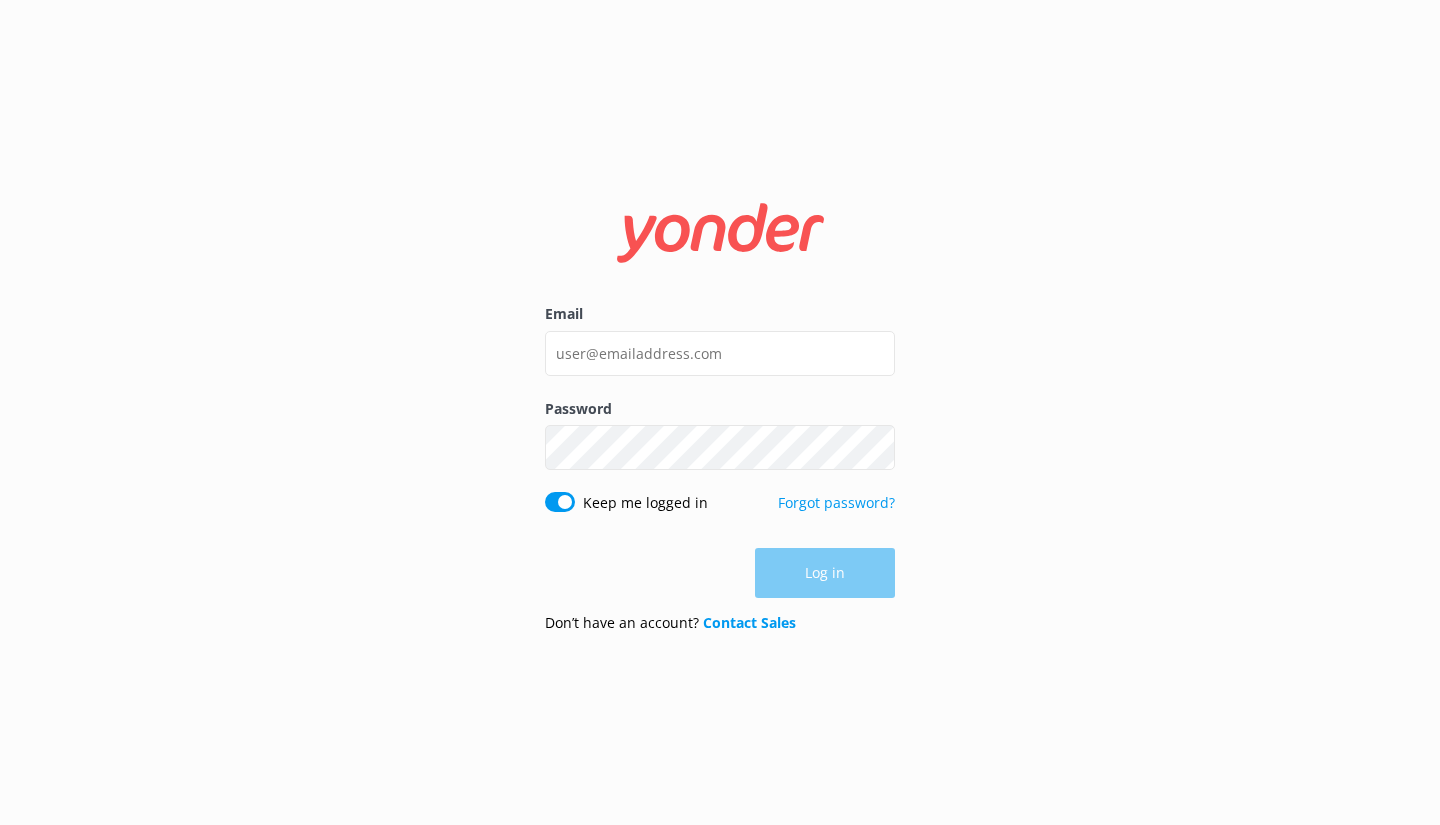 scroll, scrollTop: 0, scrollLeft: 0, axis: both 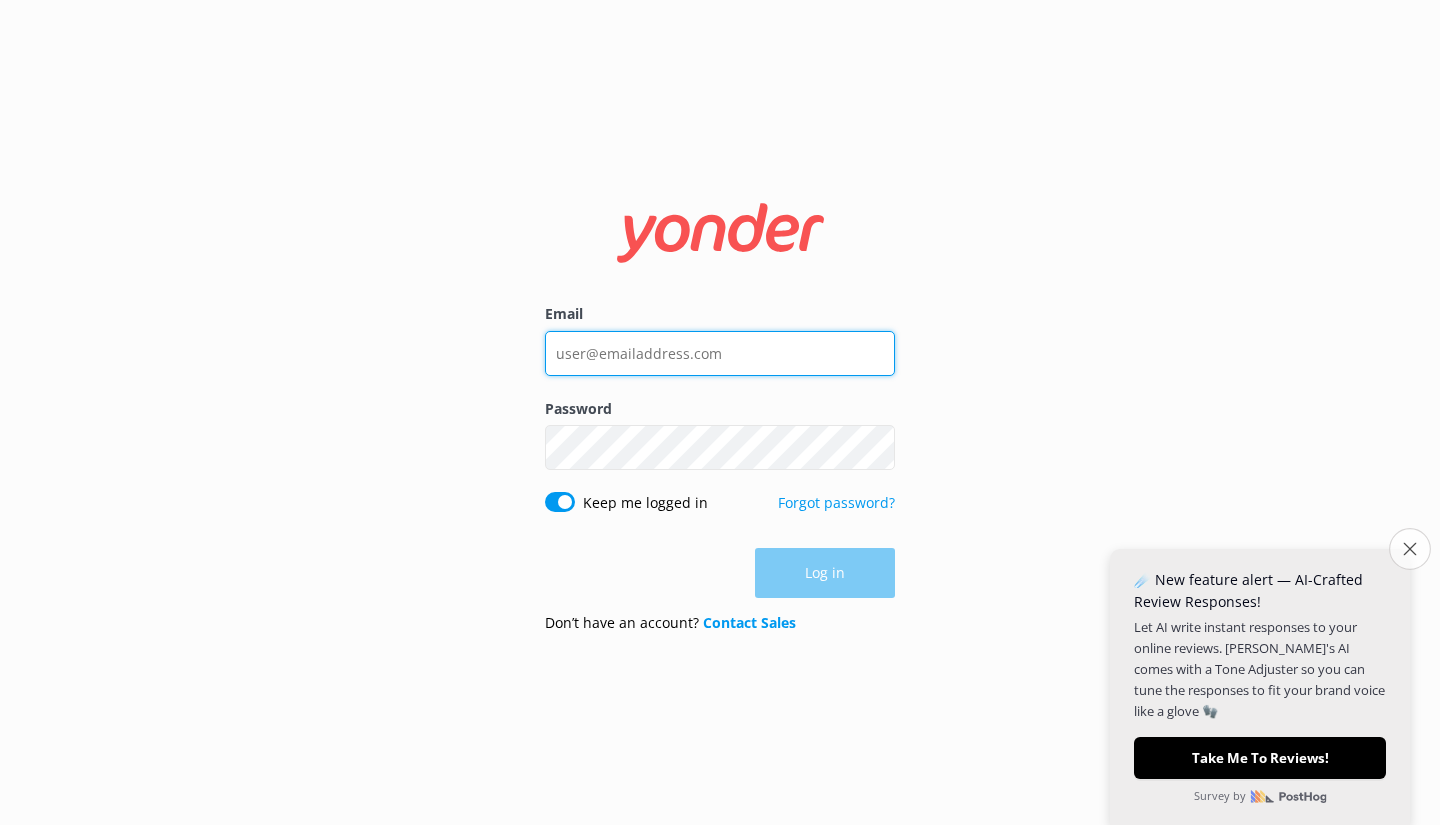 type on "[PERSON_NAME][EMAIL_ADDRESS][DOMAIN_NAME]" 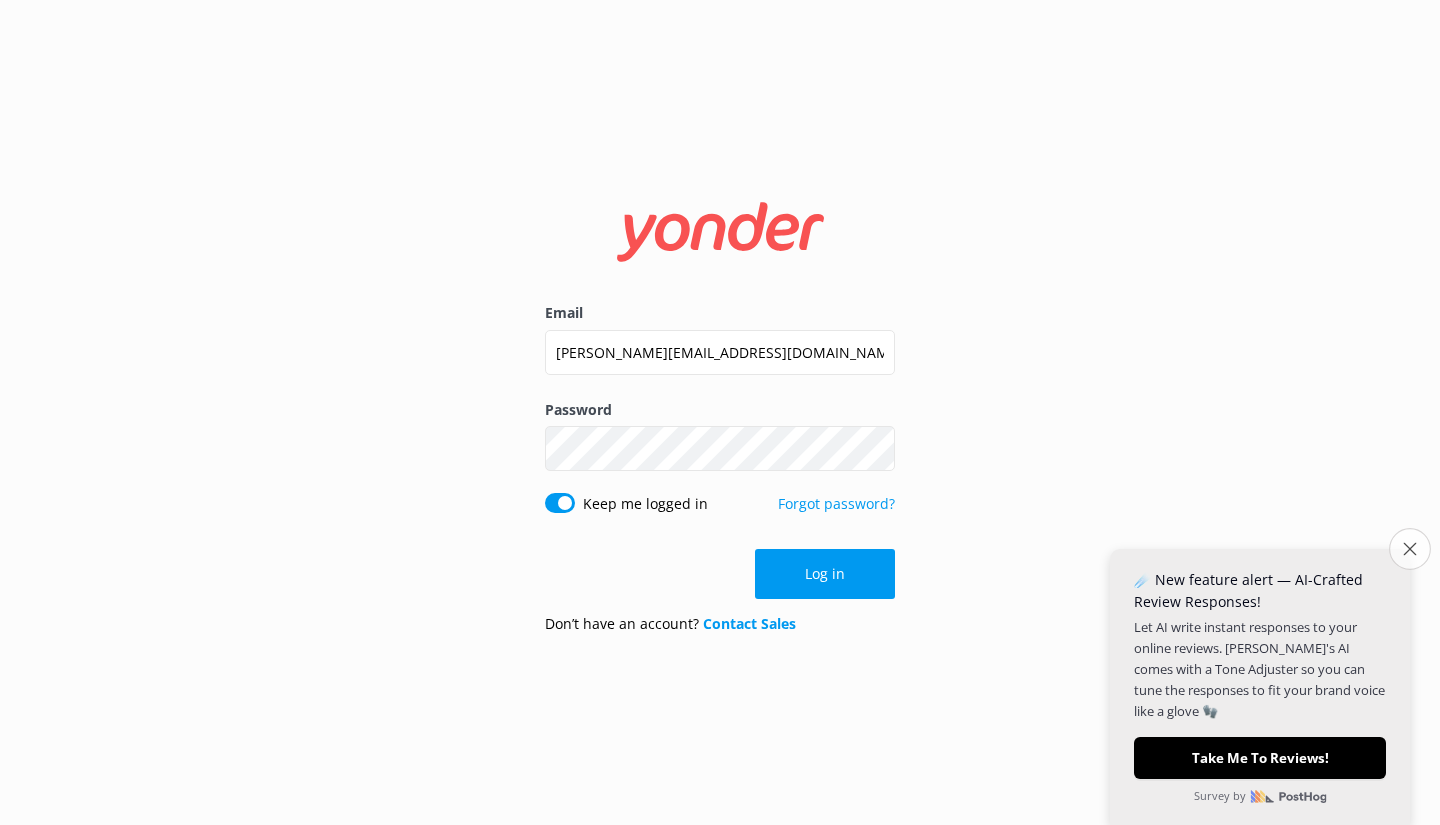 click on "Close survey" at bounding box center [1410, 549] 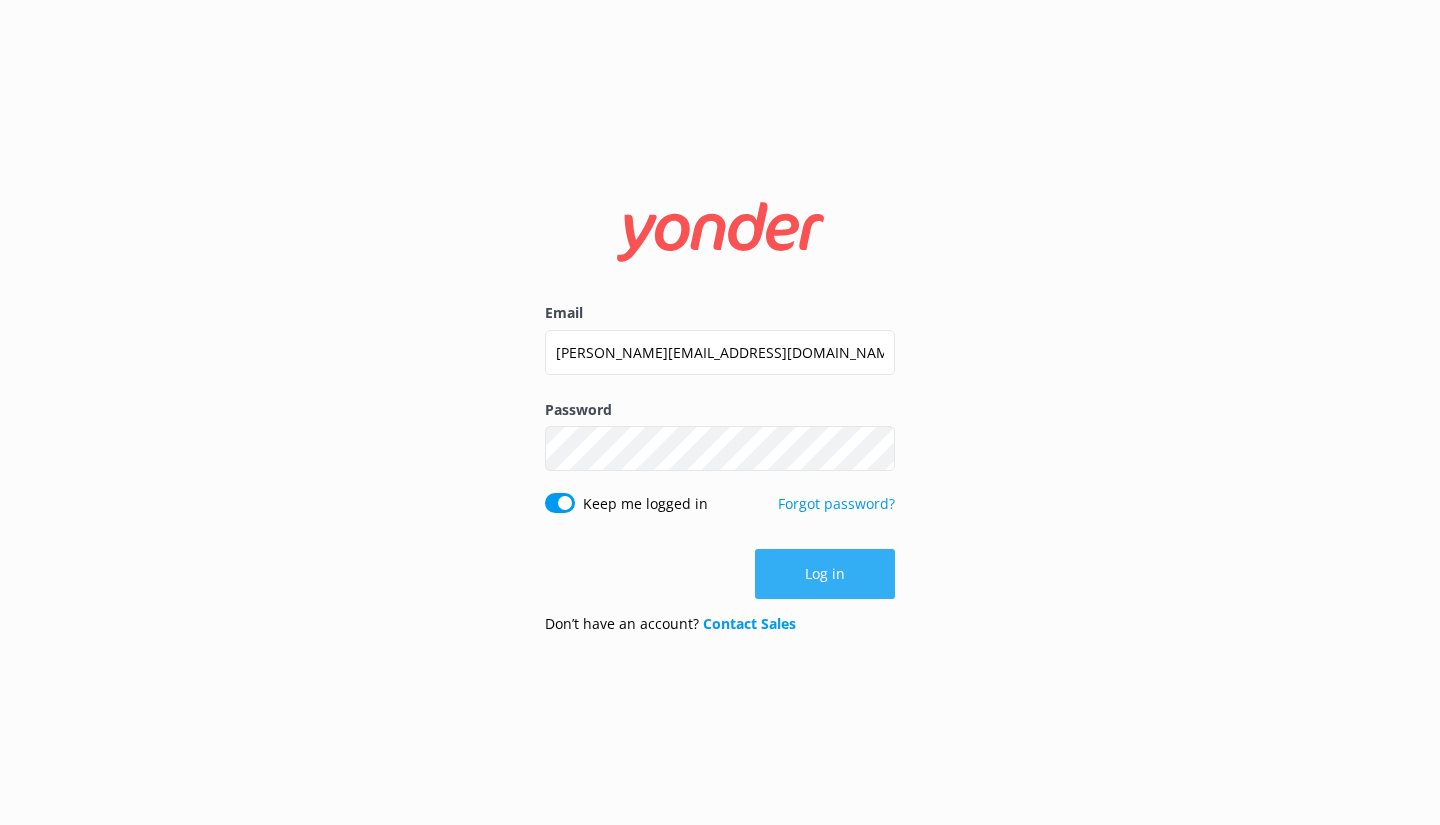 click on "Log in" at bounding box center [825, 574] 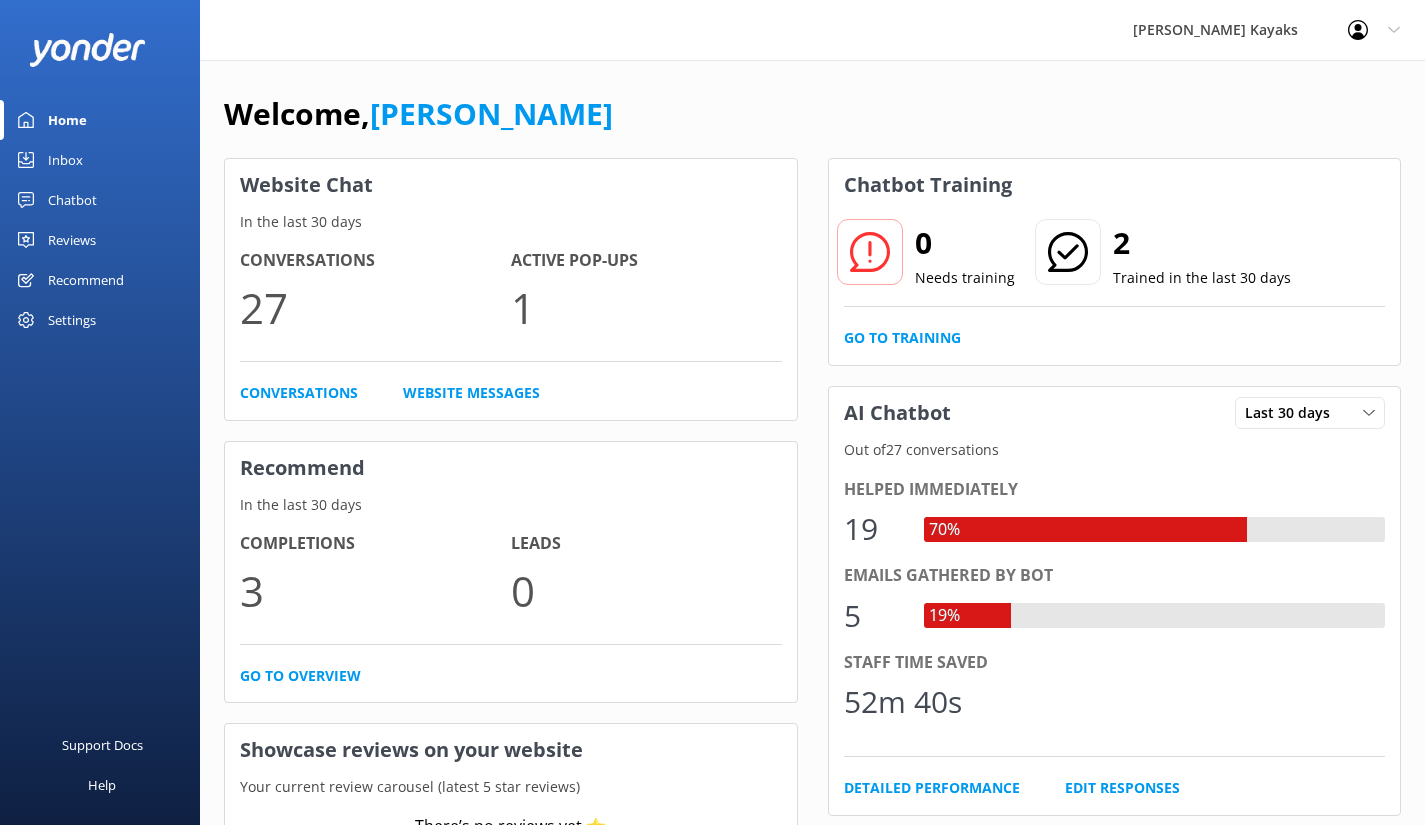 click on "Inbox" at bounding box center (65, 160) 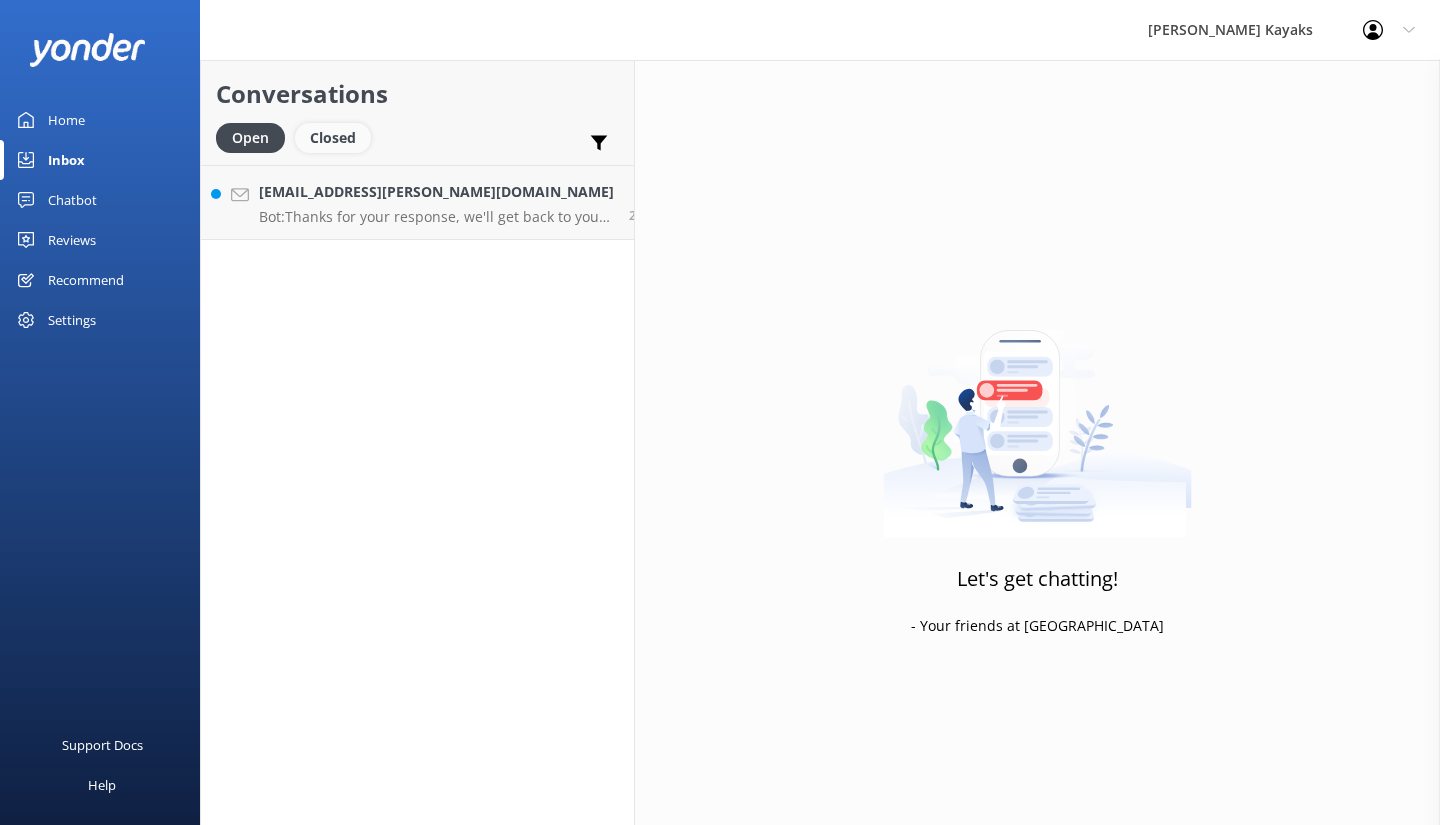 click on "Closed" at bounding box center [333, 138] 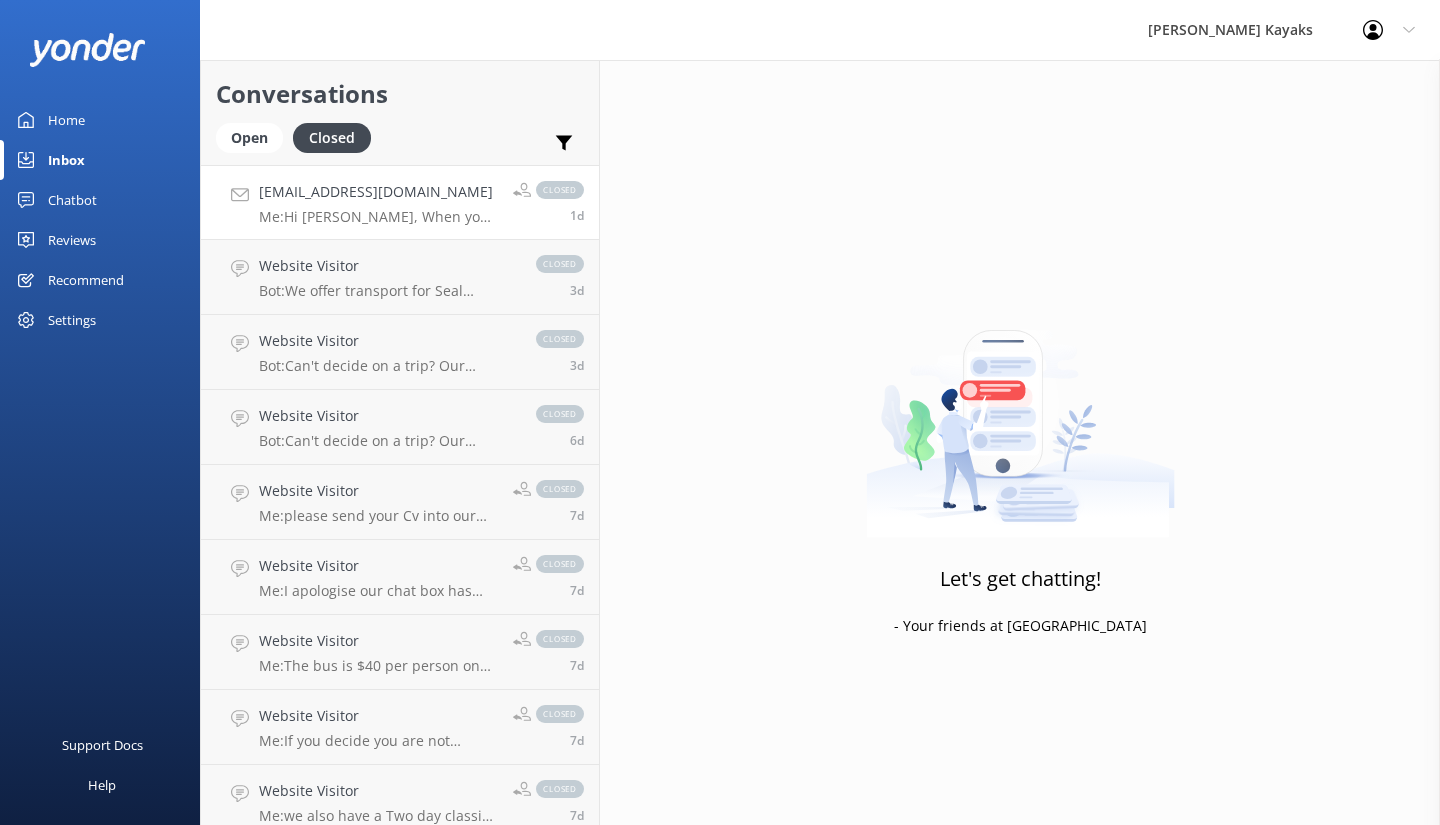 click on "[EMAIL_ADDRESS][DOMAIN_NAME]" at bounding box center (378, 192) 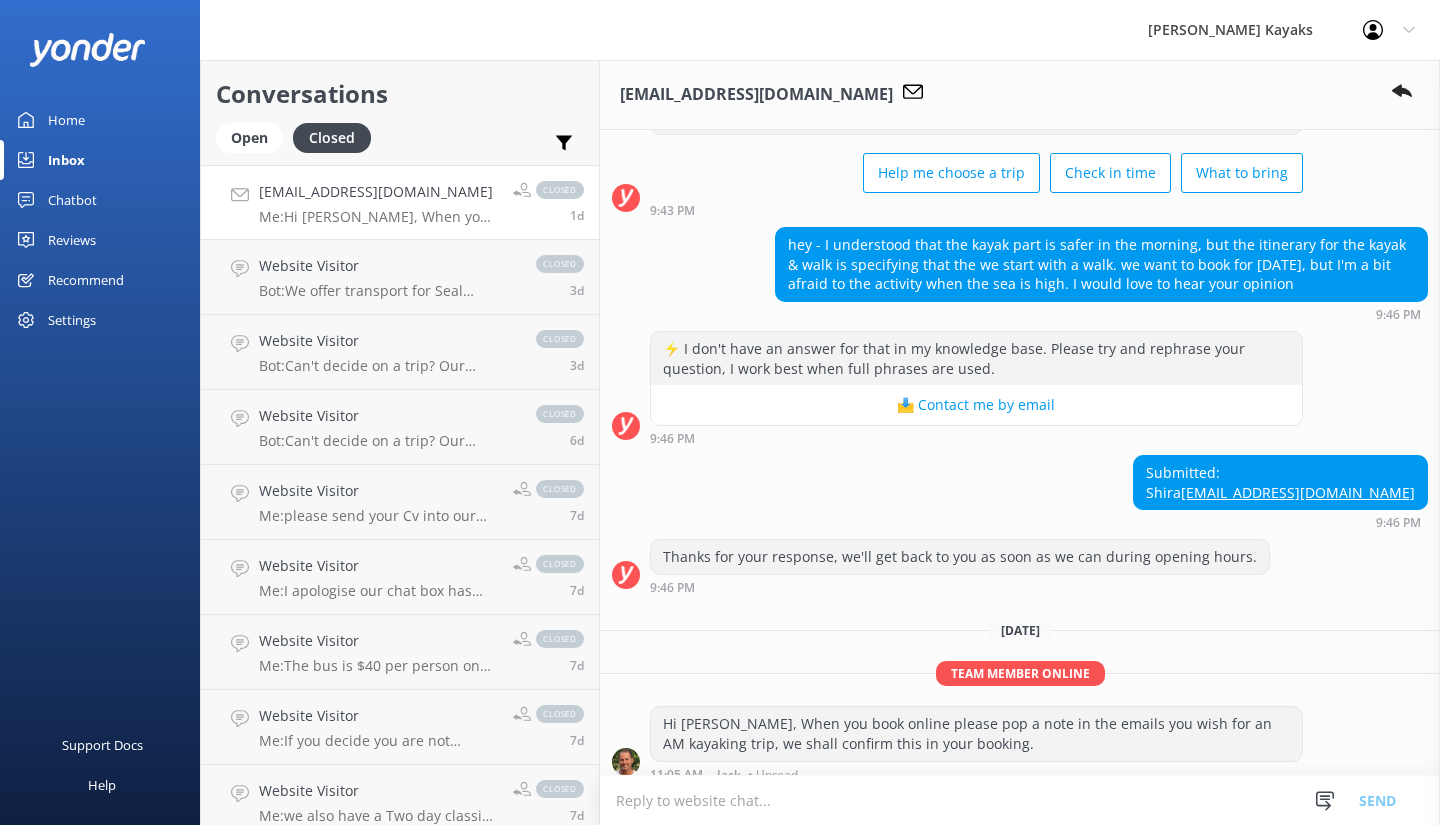scroll, scrollTop: 279, scrollLeft: 0, axis: vertical 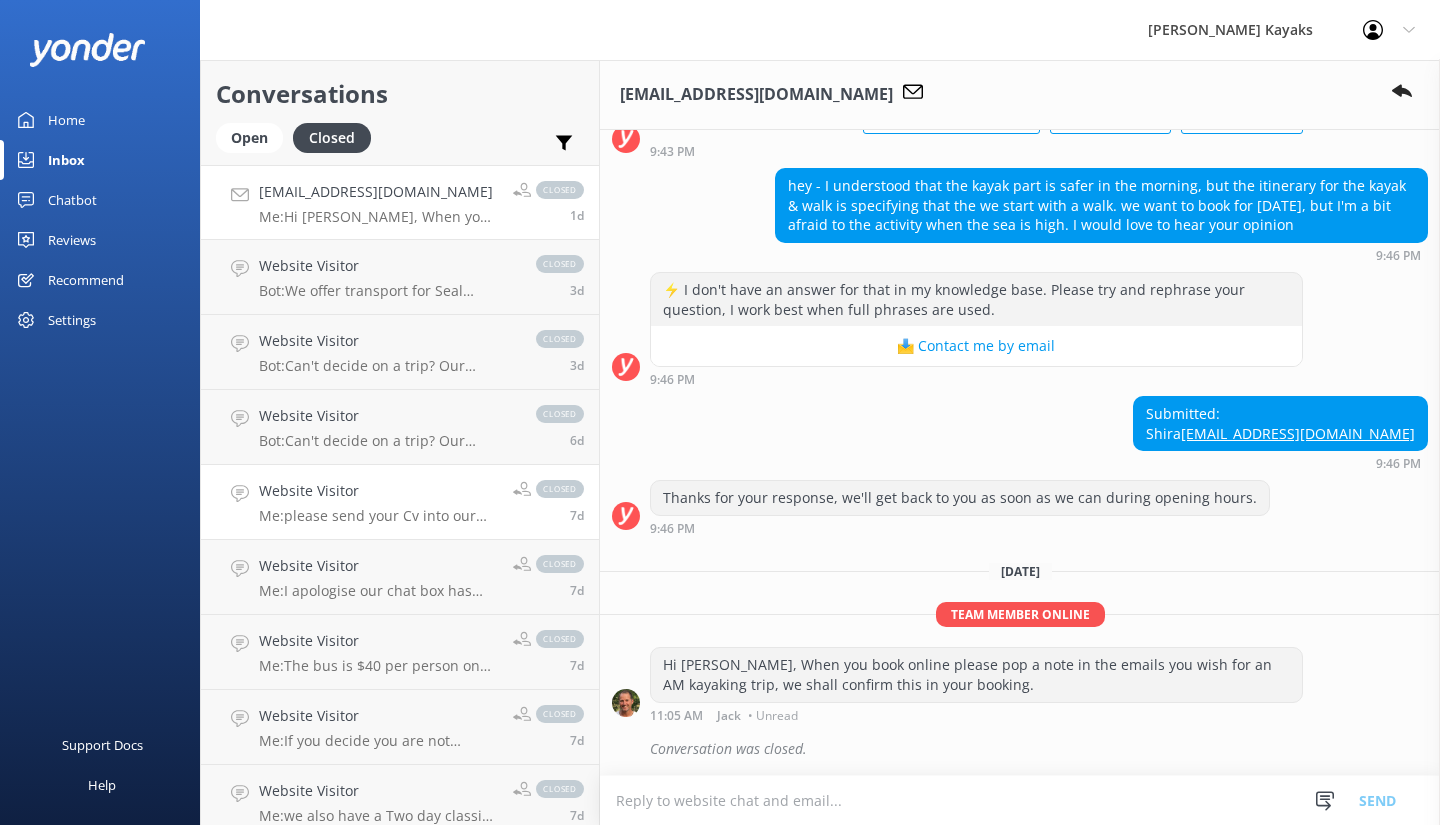 click on "Website Visitor" at bounding box center [378, 491] 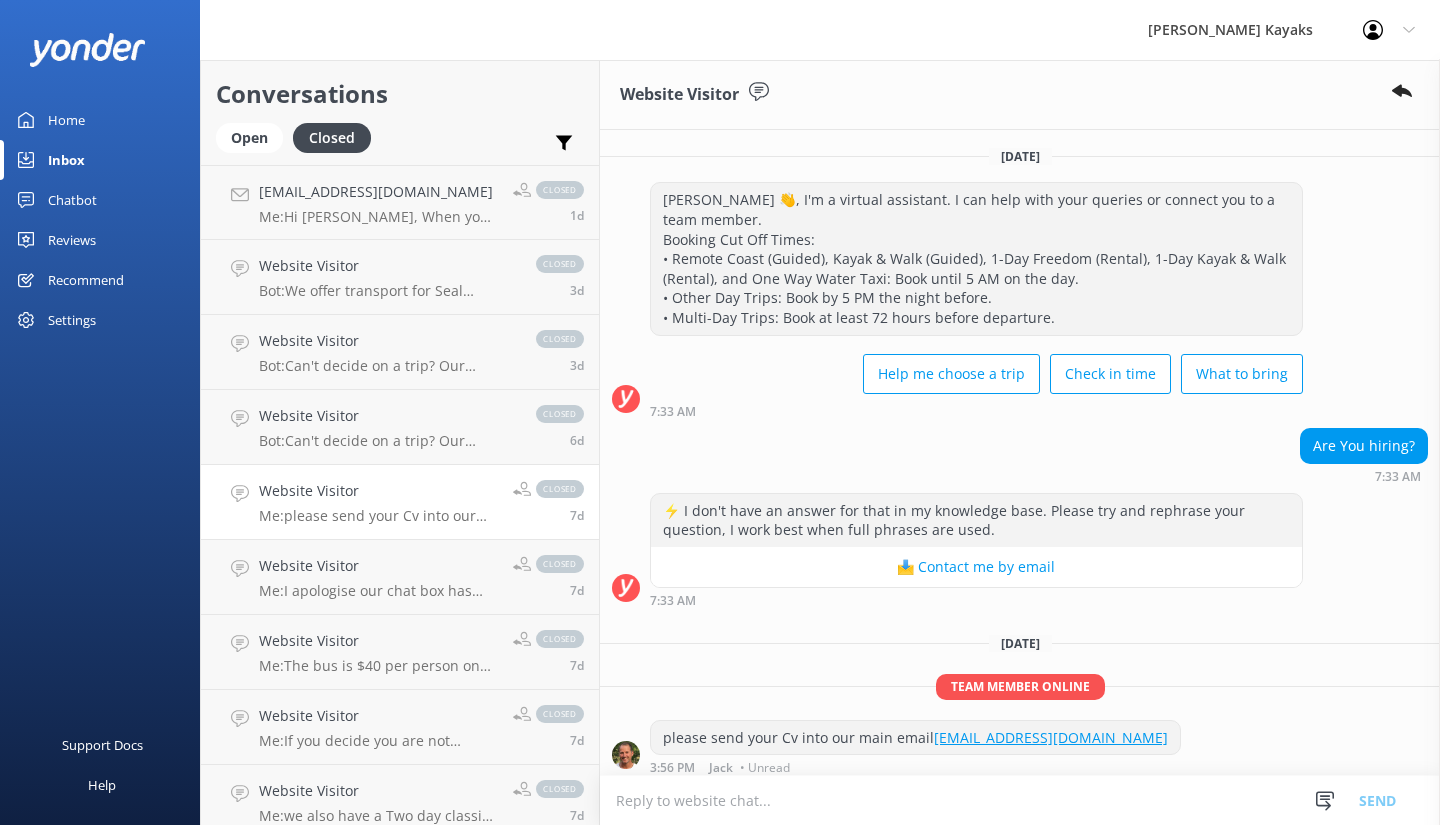 scroll, scrollTop: 51, scrollLeft: 0, axis: vertical 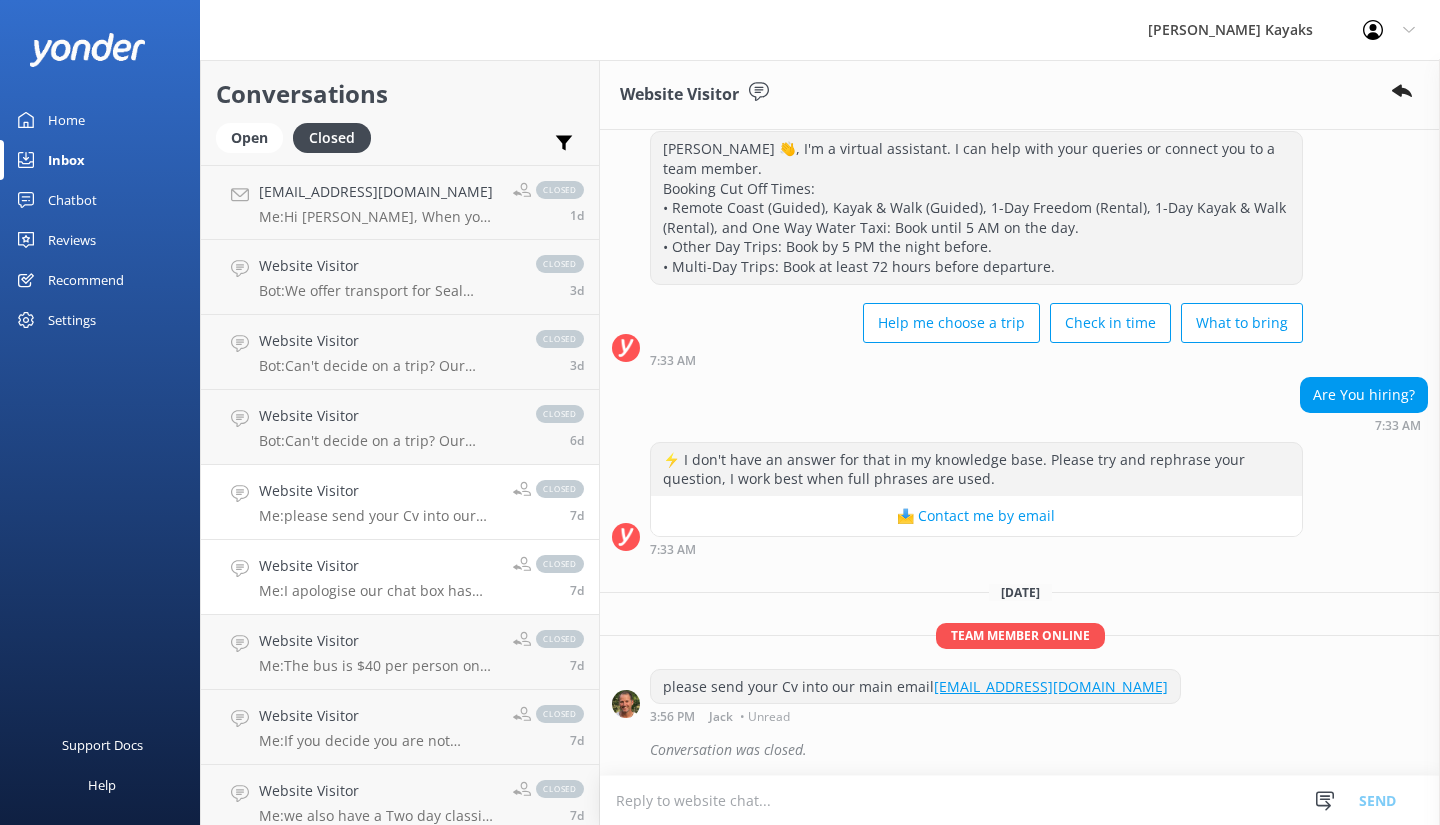 click on "Website Visitor" at bounding box center [378, 566] 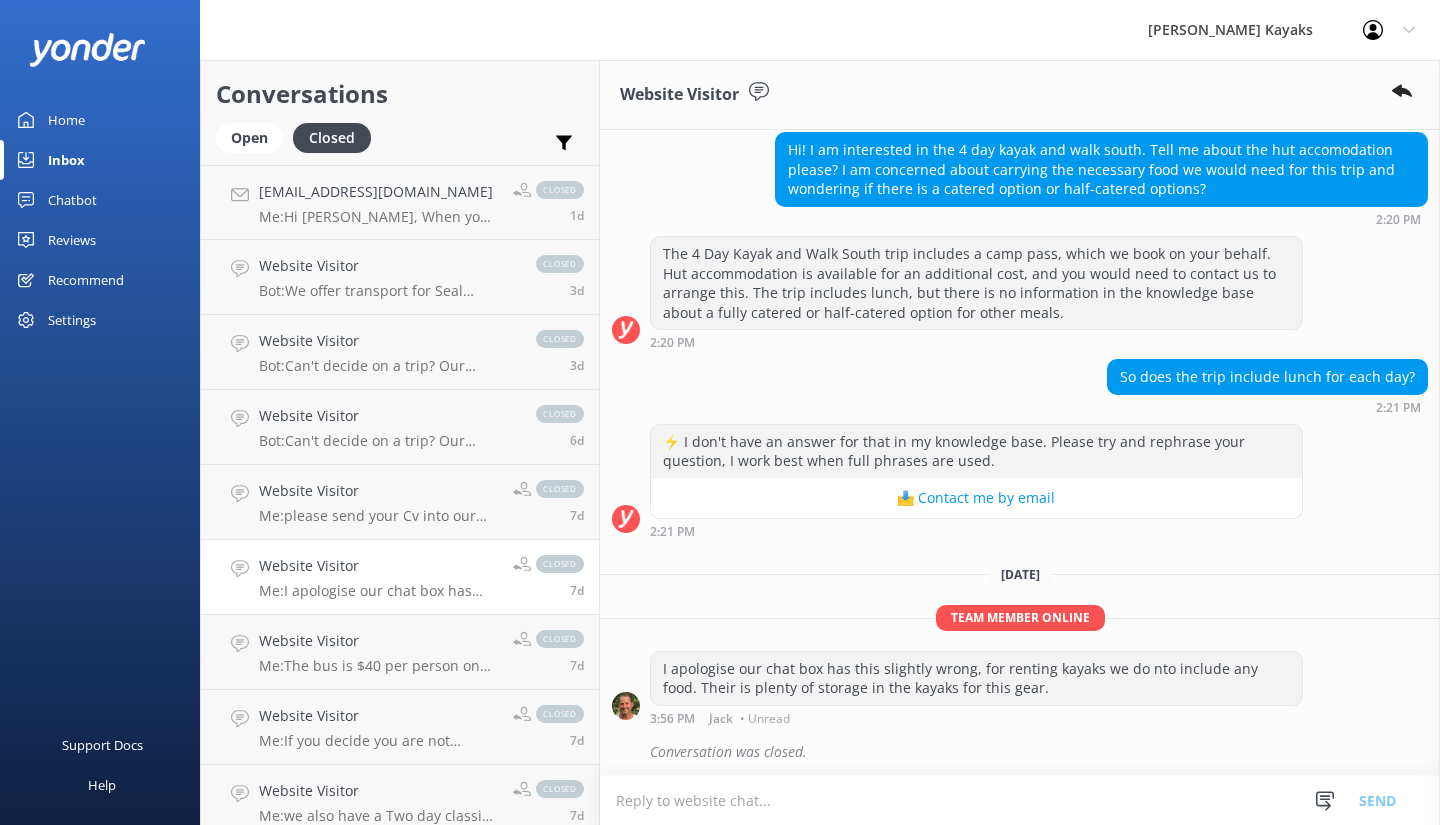 scroll, scrollTop: 298, scrollLeft: 0, axis: vertical 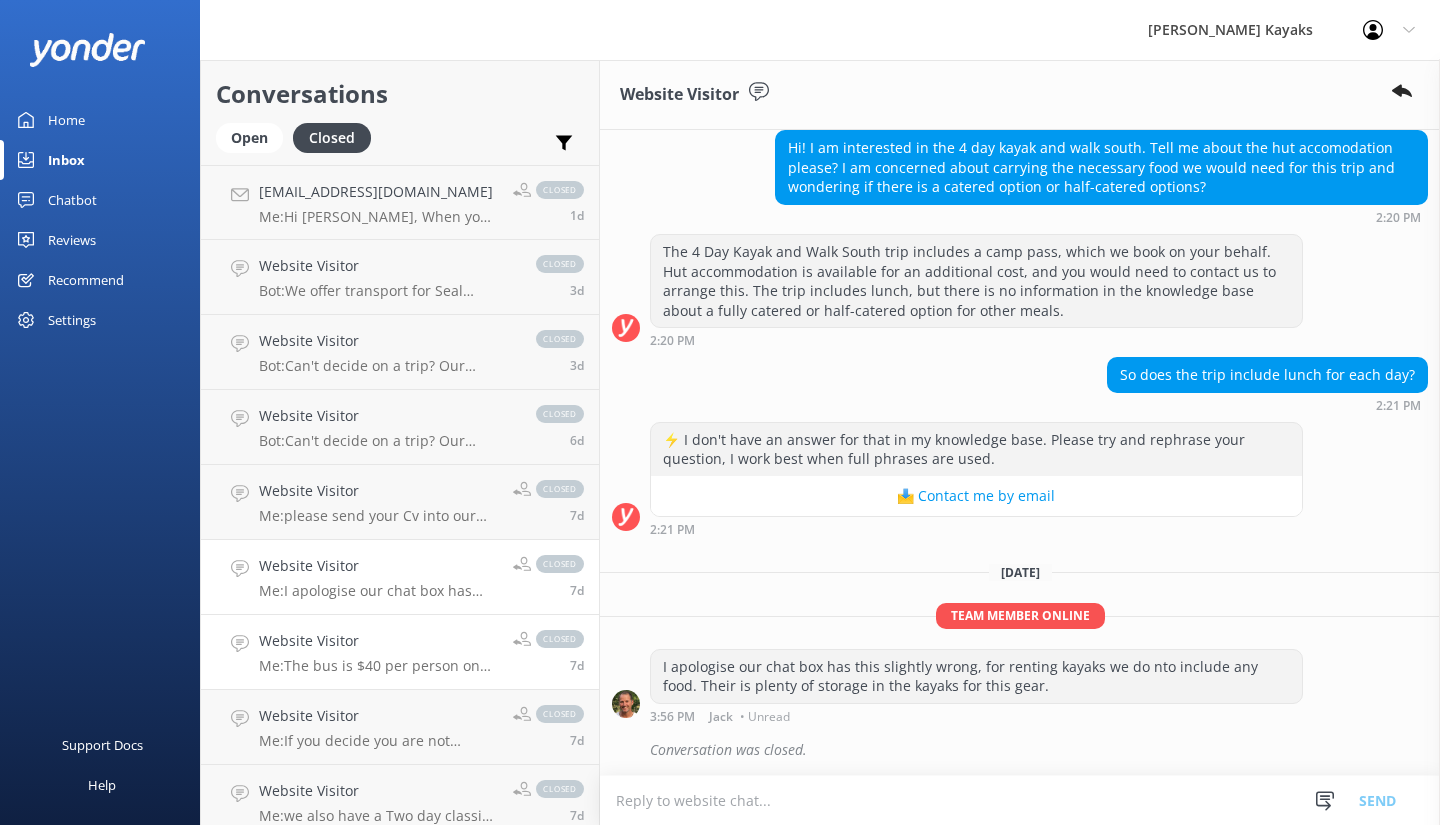 click on "Website Visitor Me:  The bus is $40 per person one way, you can book this with a kayak tour in our peak season months." at bounding box center (378, 652) 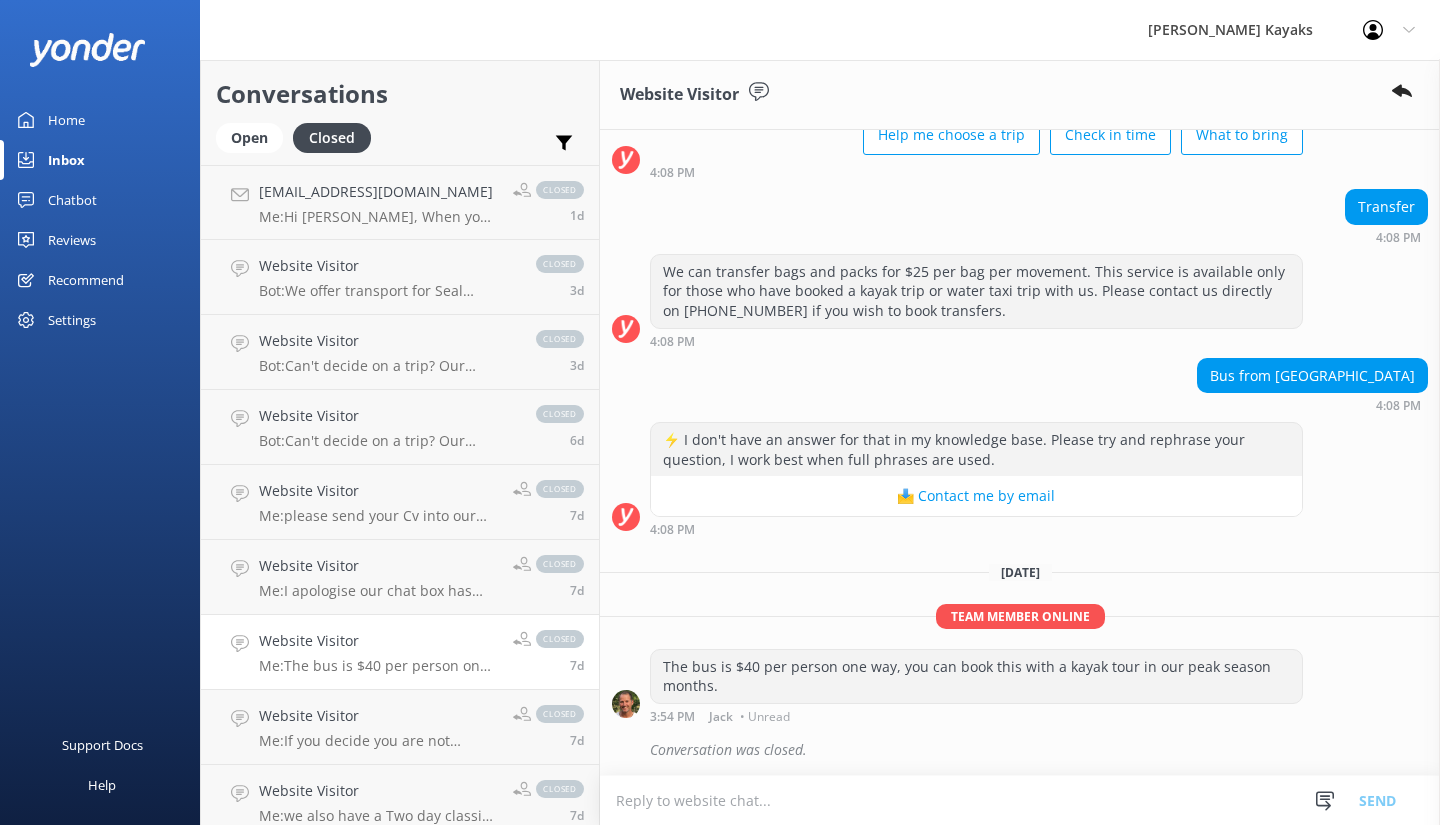 scroll, scrollTop: 239, scrollLeft: 0, axis: vertical 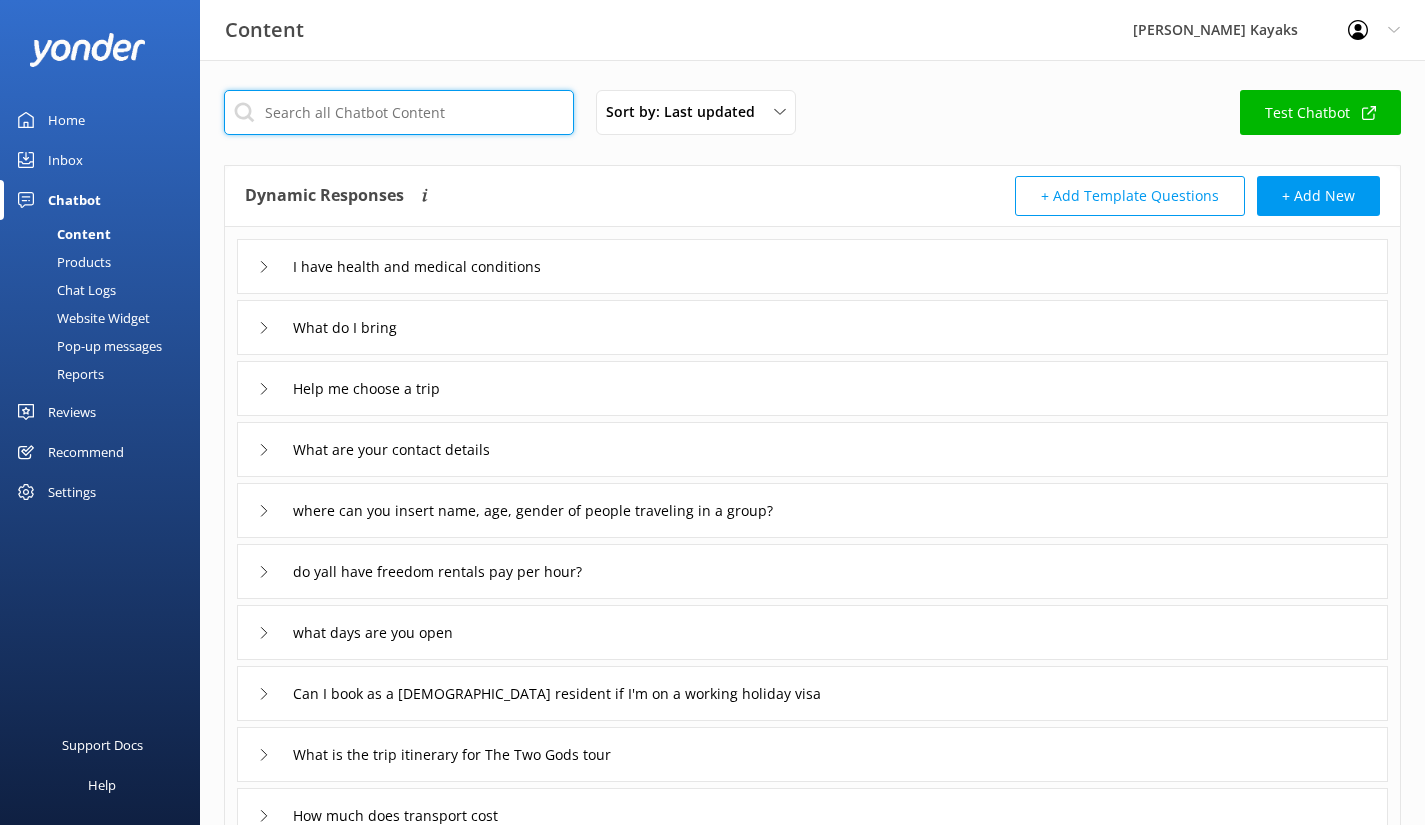 click at bounding box center [399, 112] 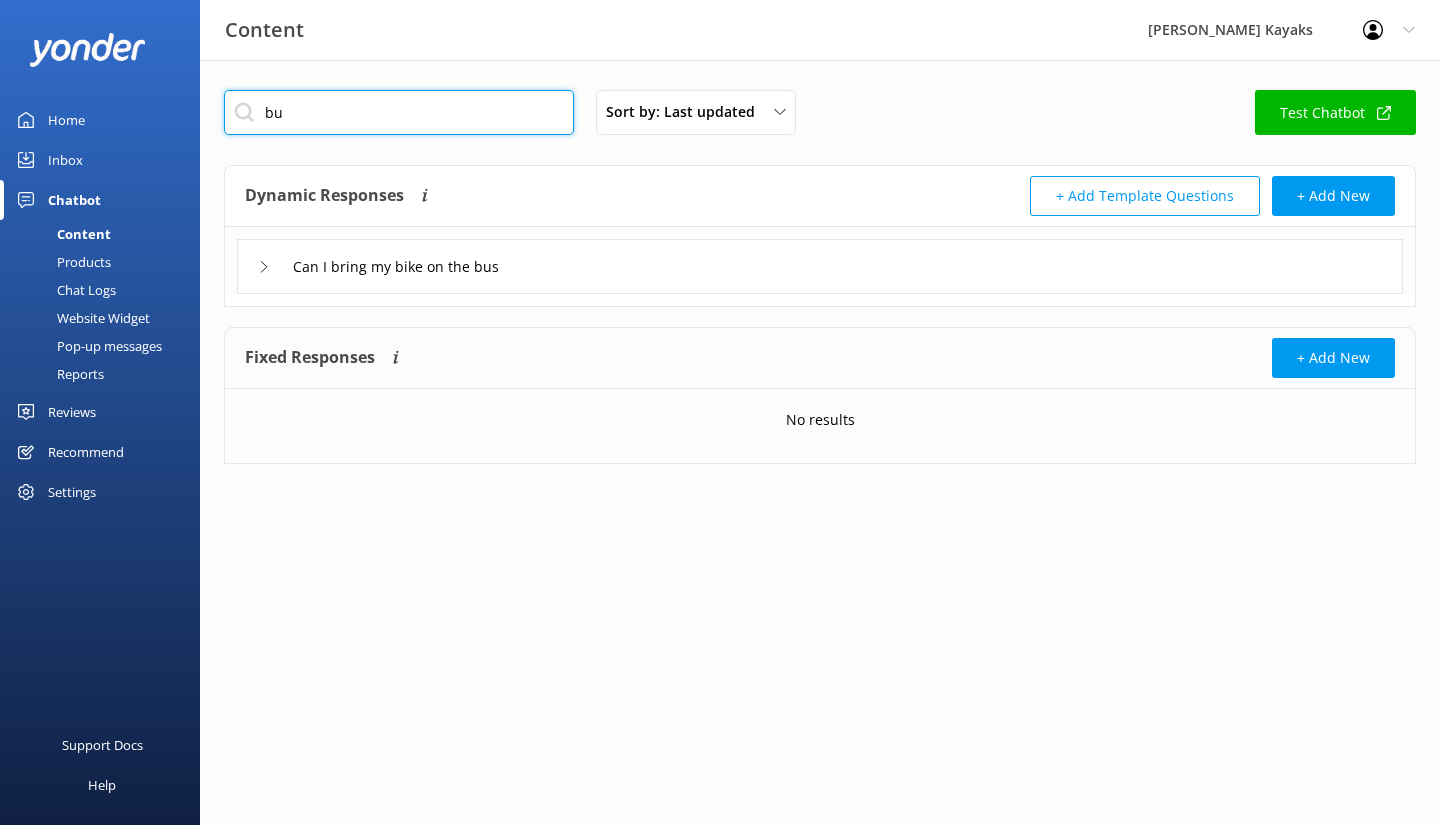 type on "b" 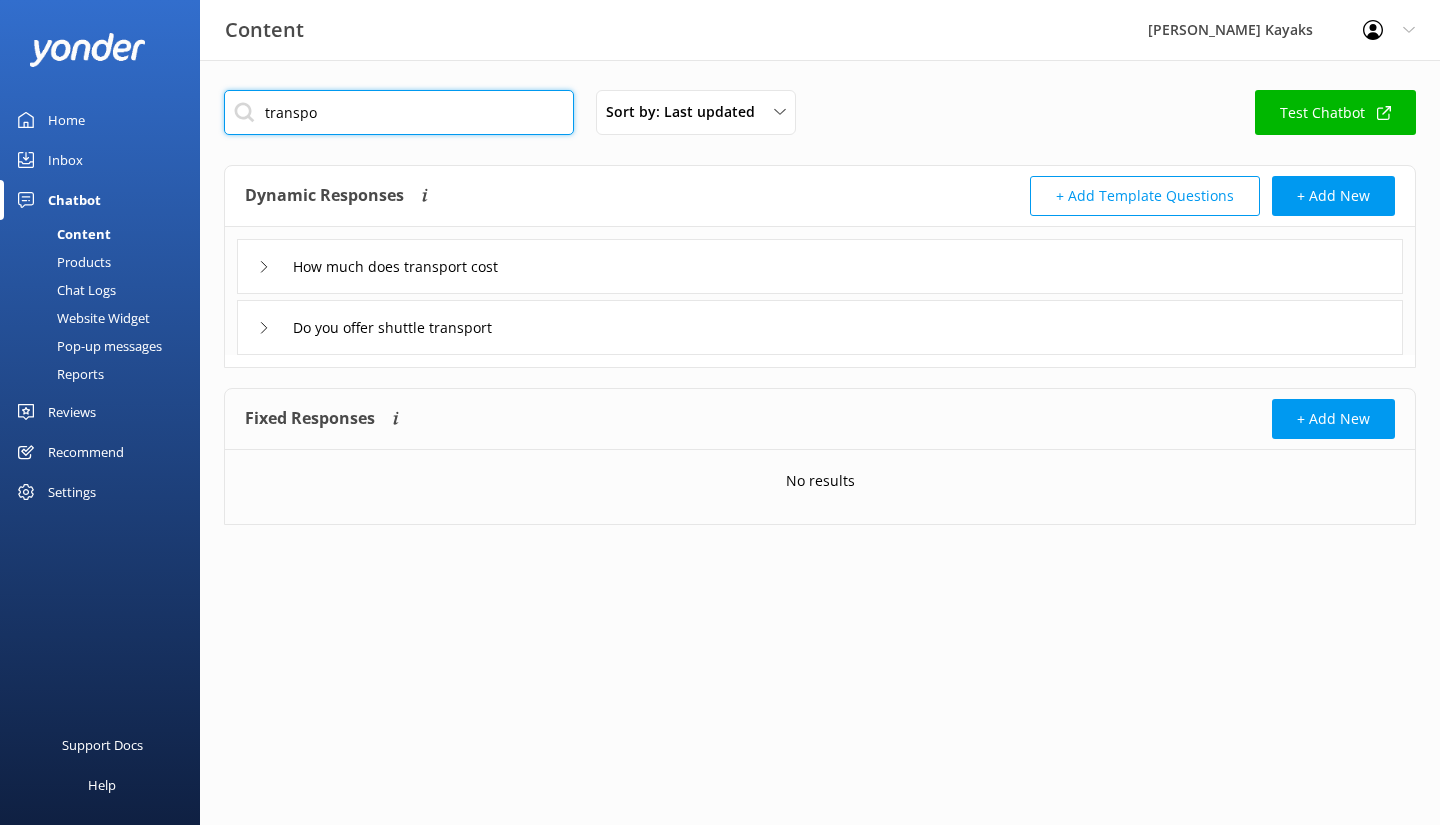 type on "transpo" 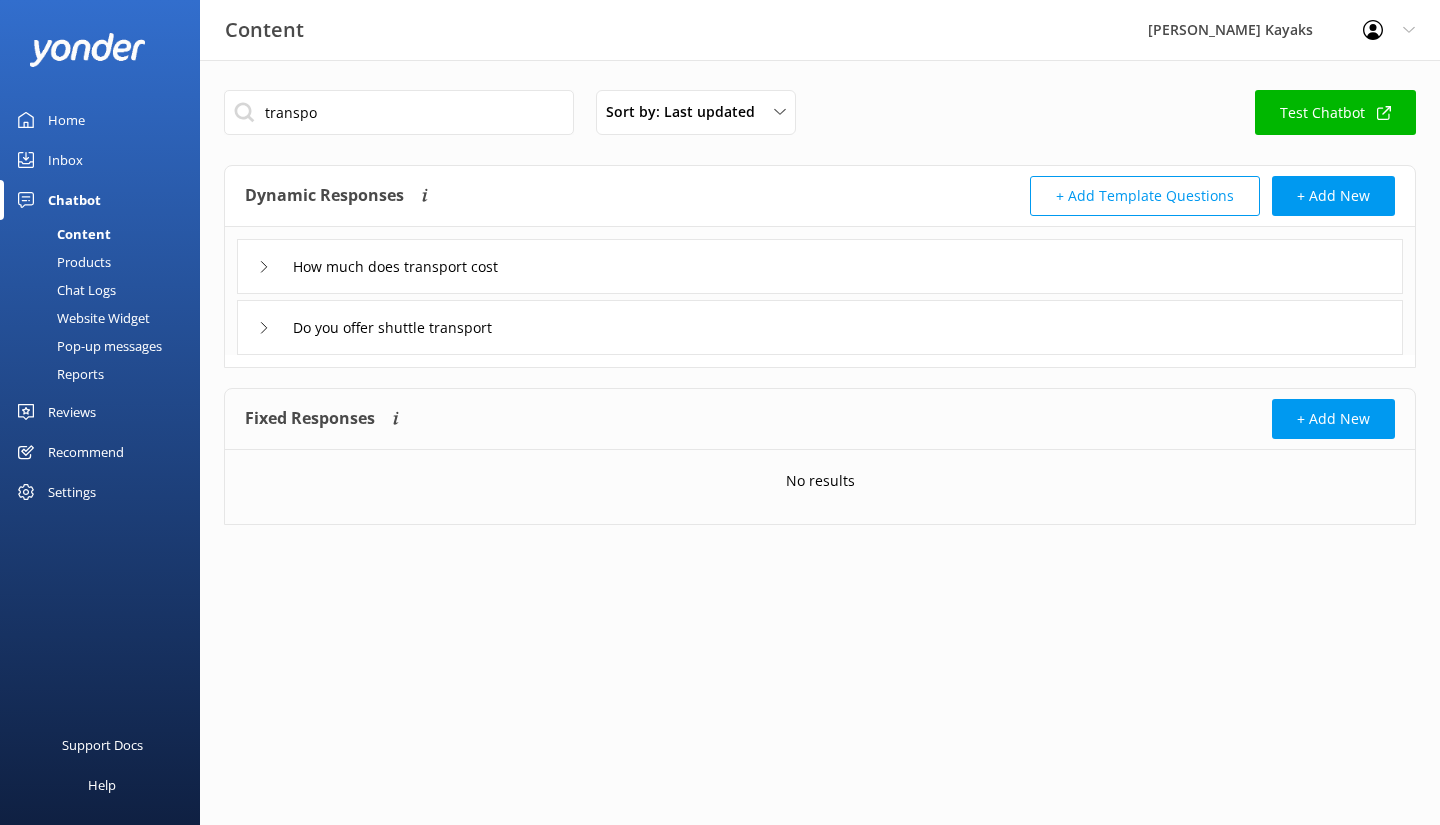 click 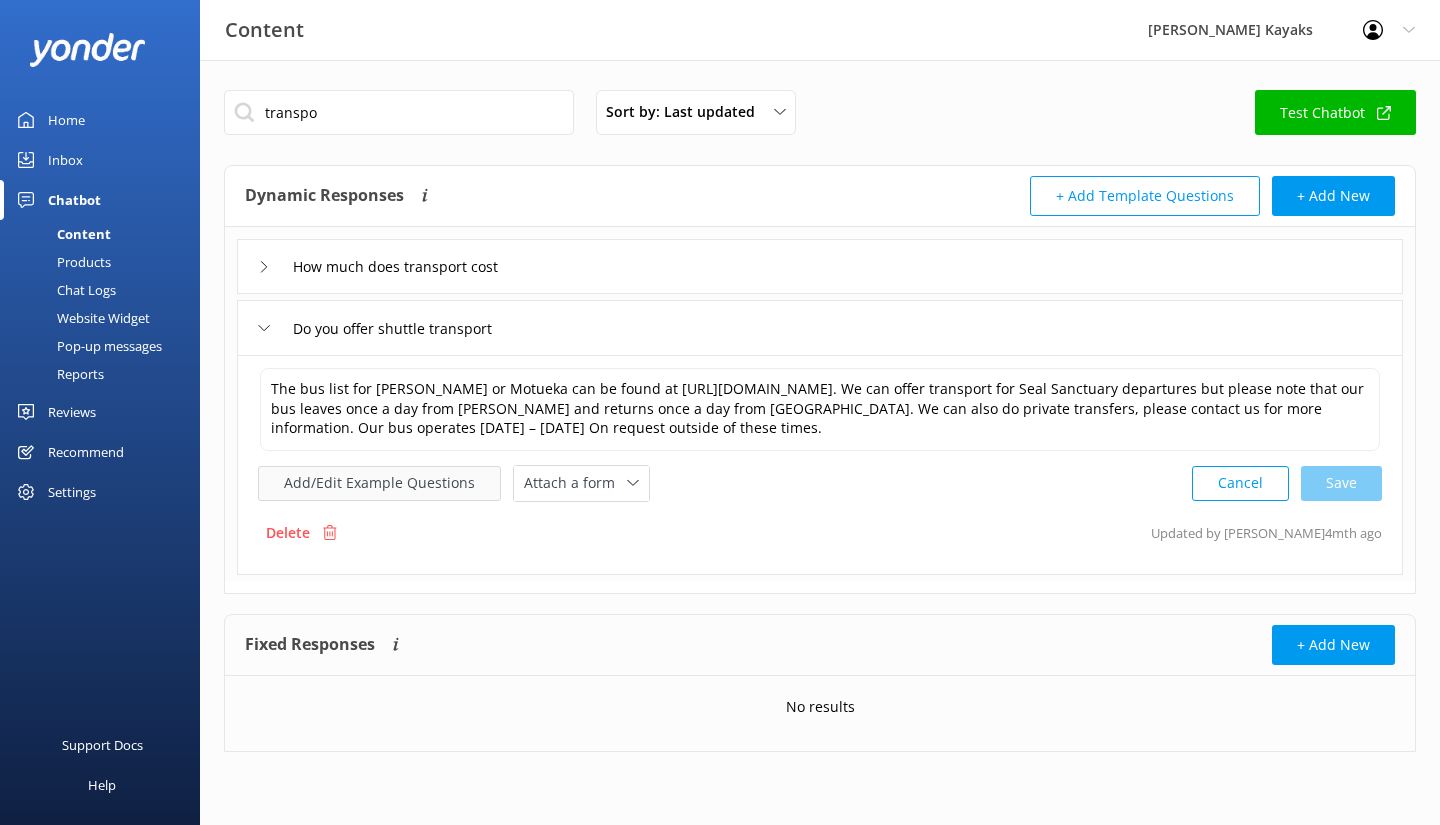 click on "Add/Edit Example Questions" at bounding box center [379, 483] 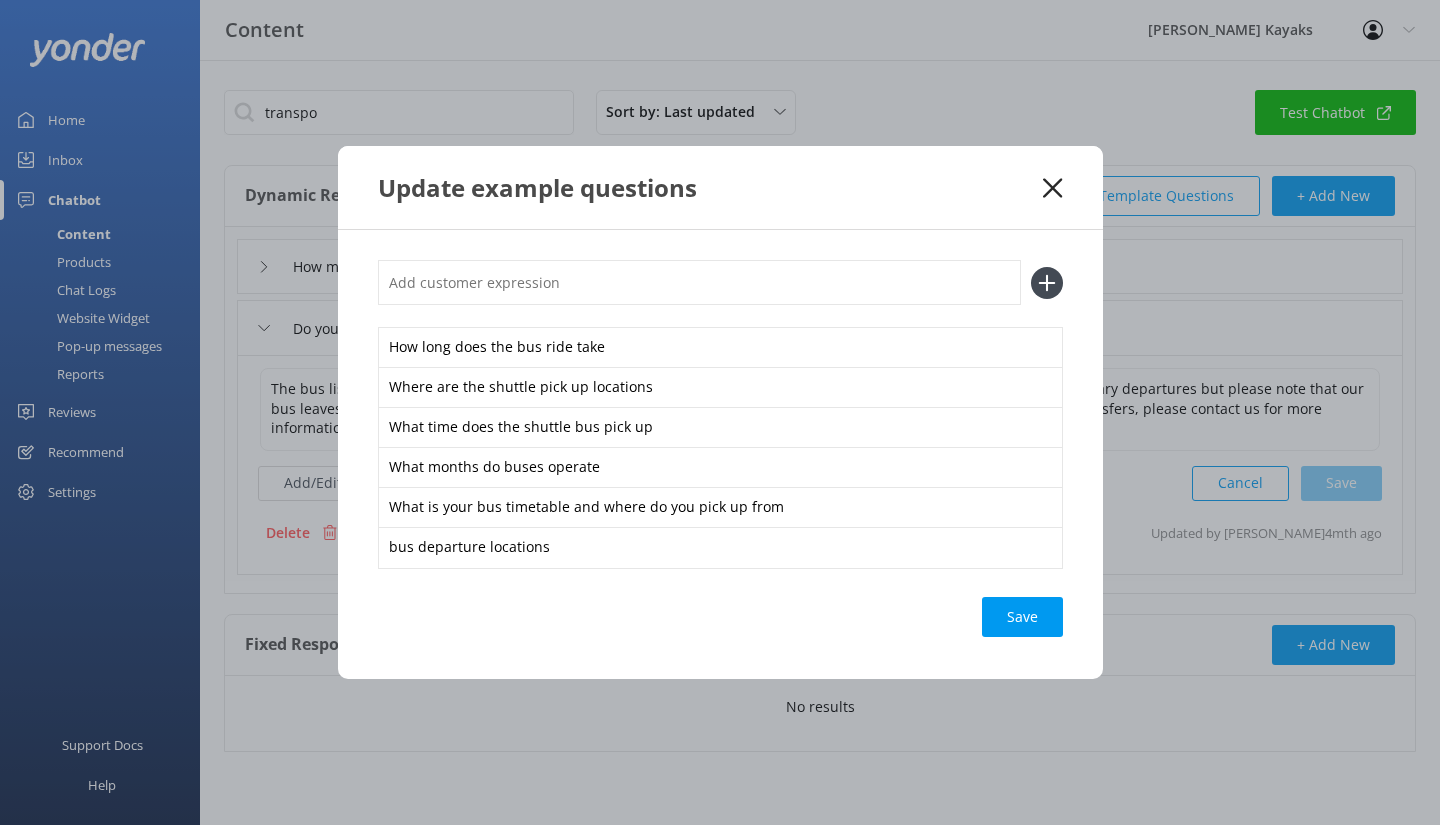 click at bounding box center [699, 282] 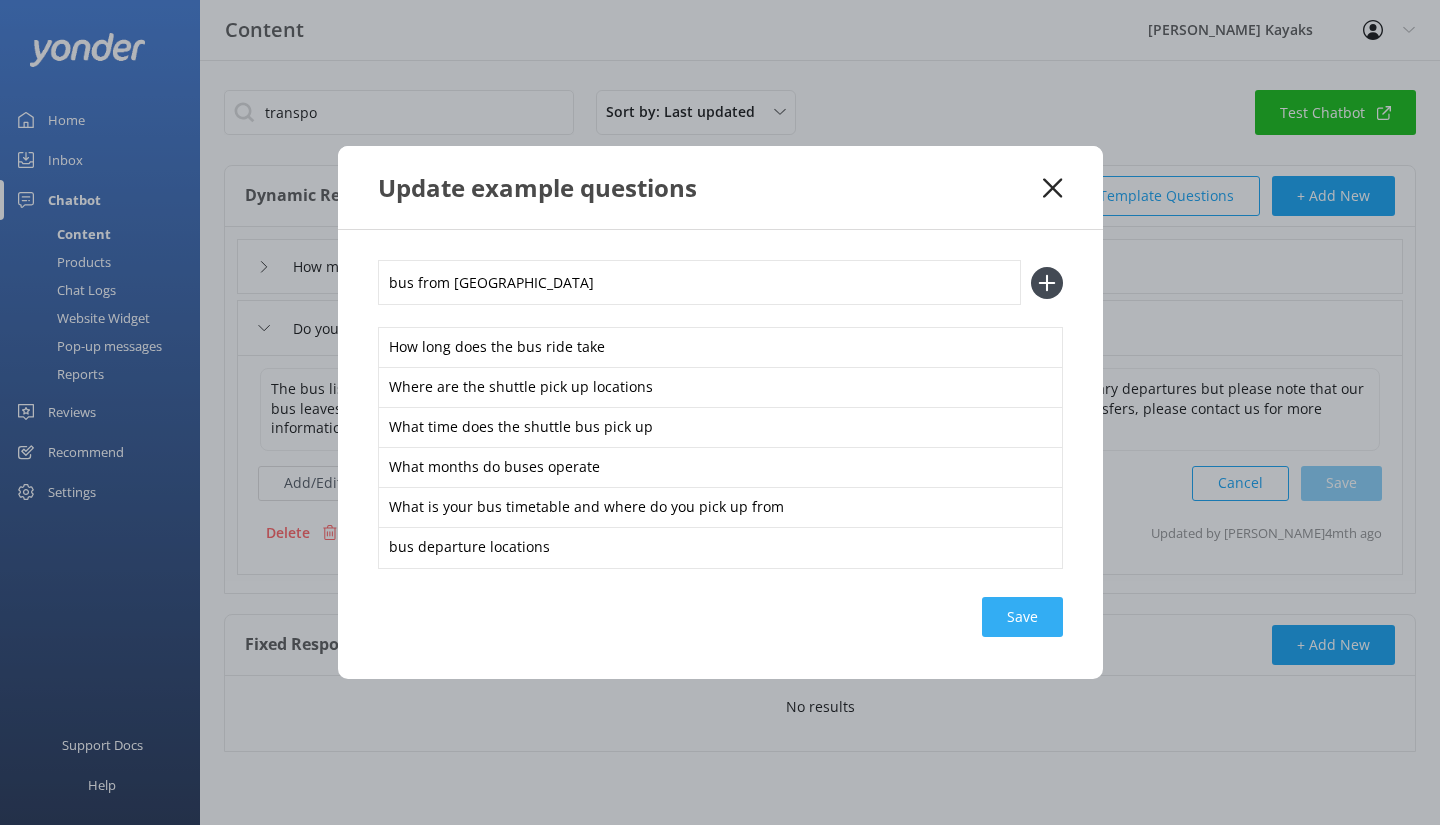 type on "bus from [GEOGRAPHIC_DATA]" 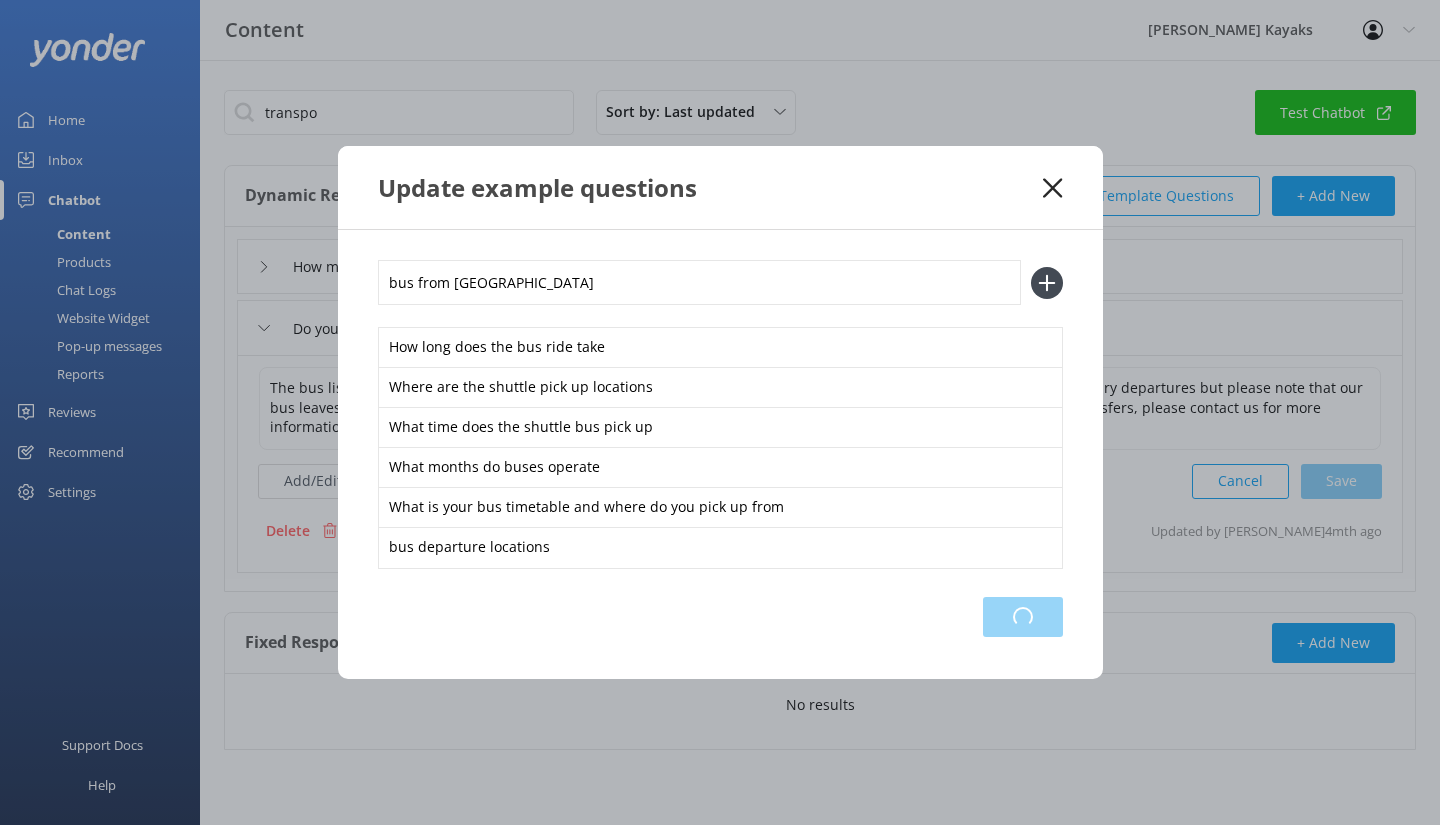 click on "Loading.." at bounding box center (1023, 617) 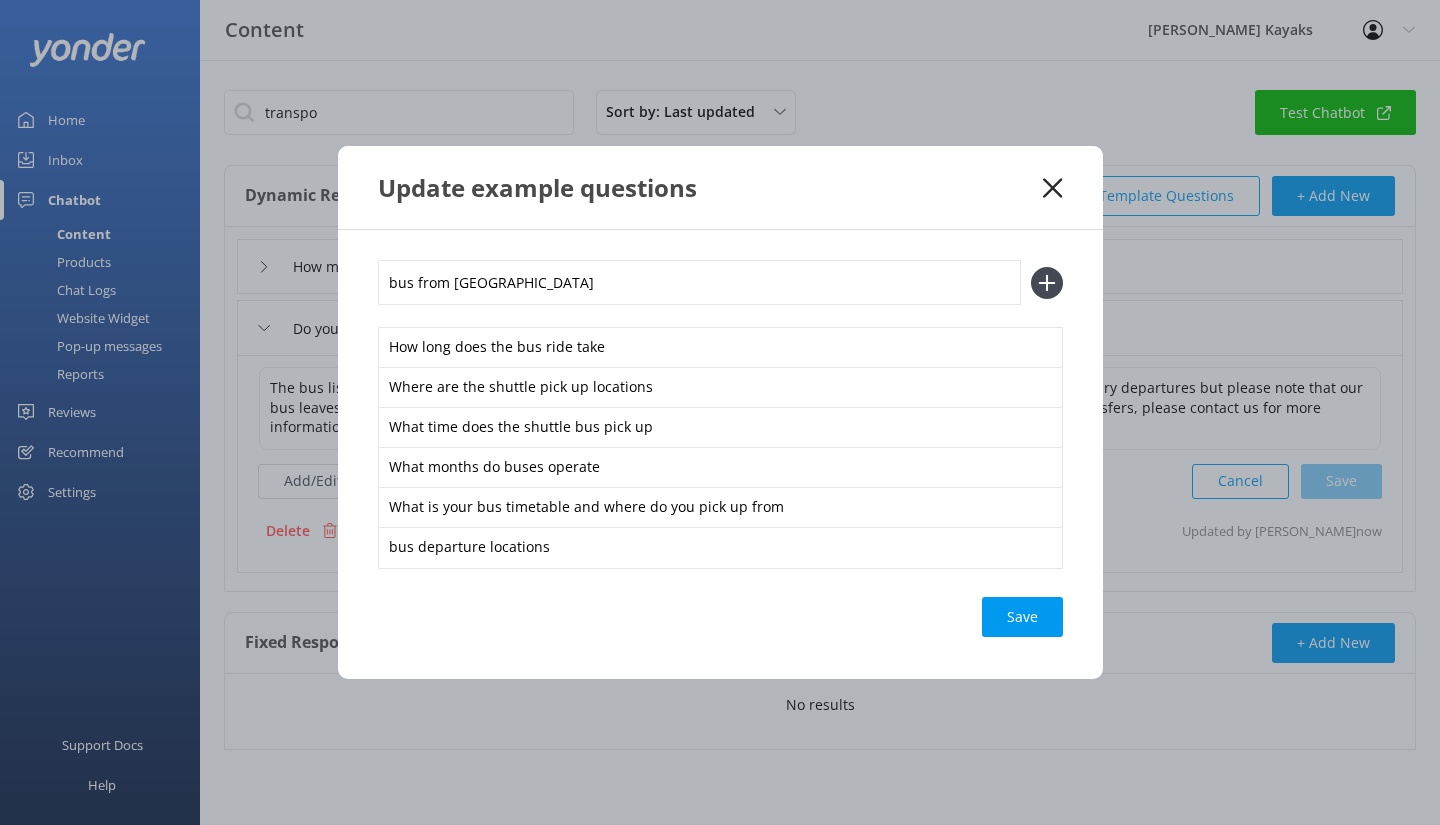 click 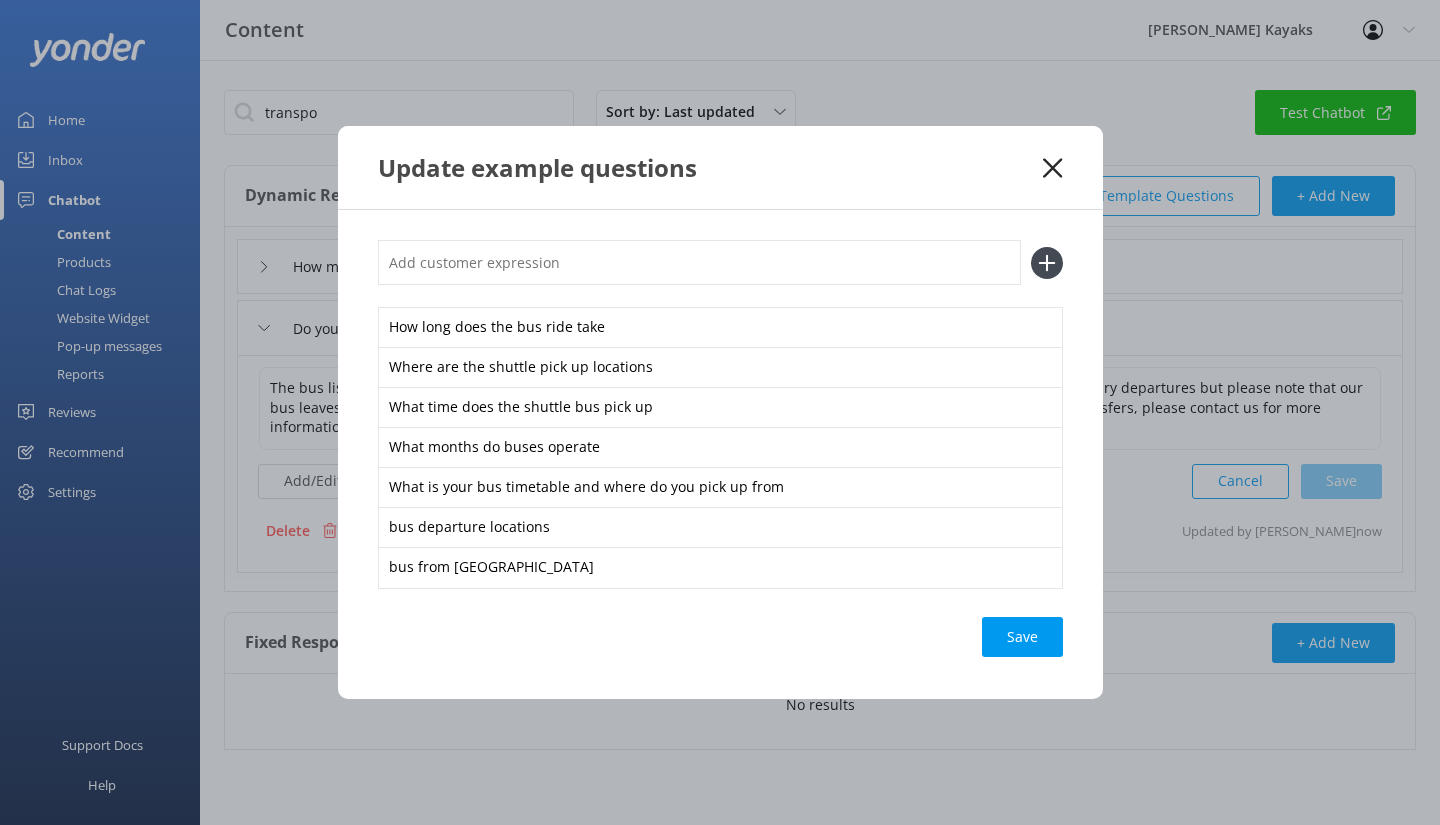 click at bounding box center (699, 262) 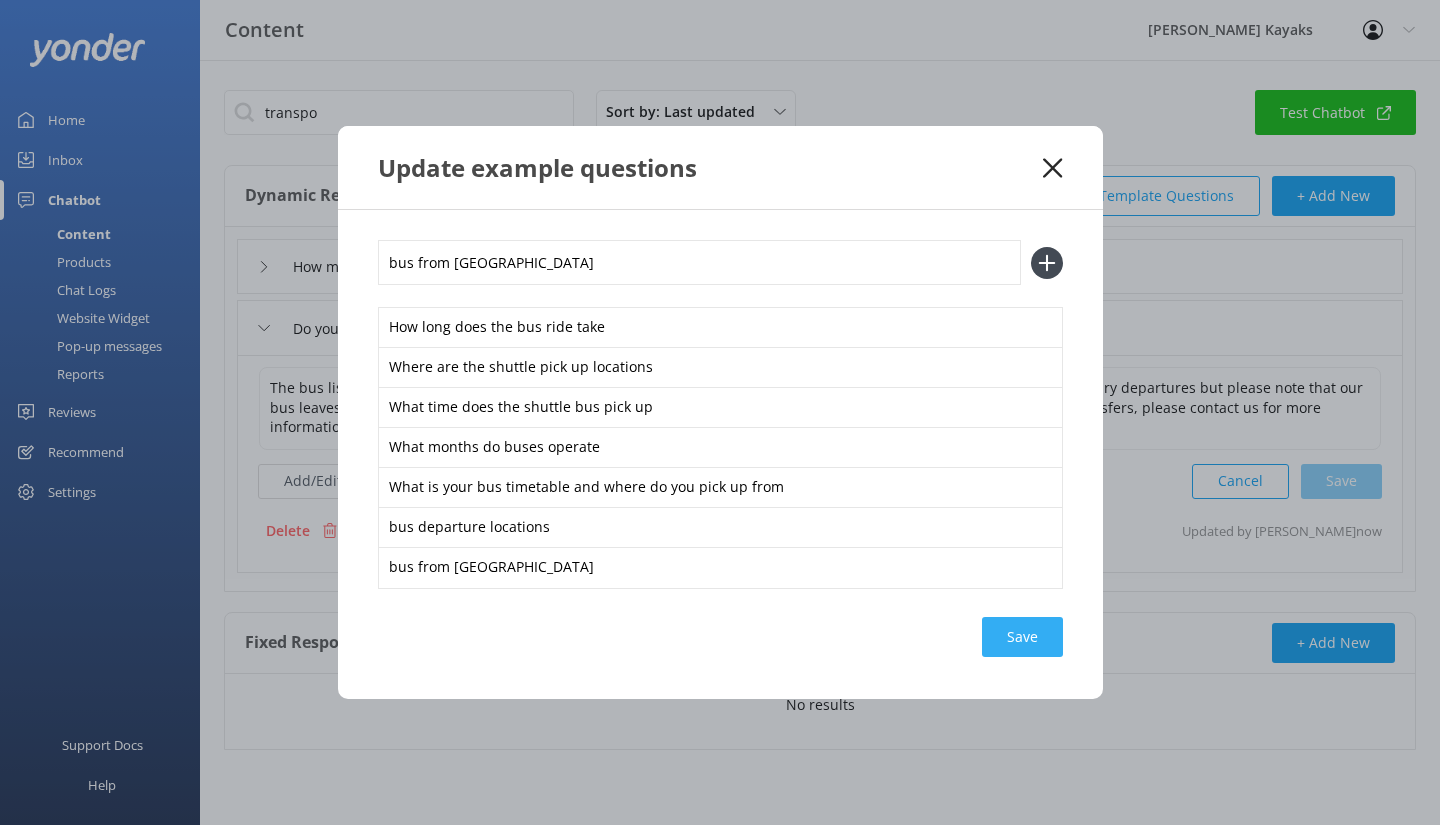 type on "bus from [GEOGRAPHIC_DATA]" 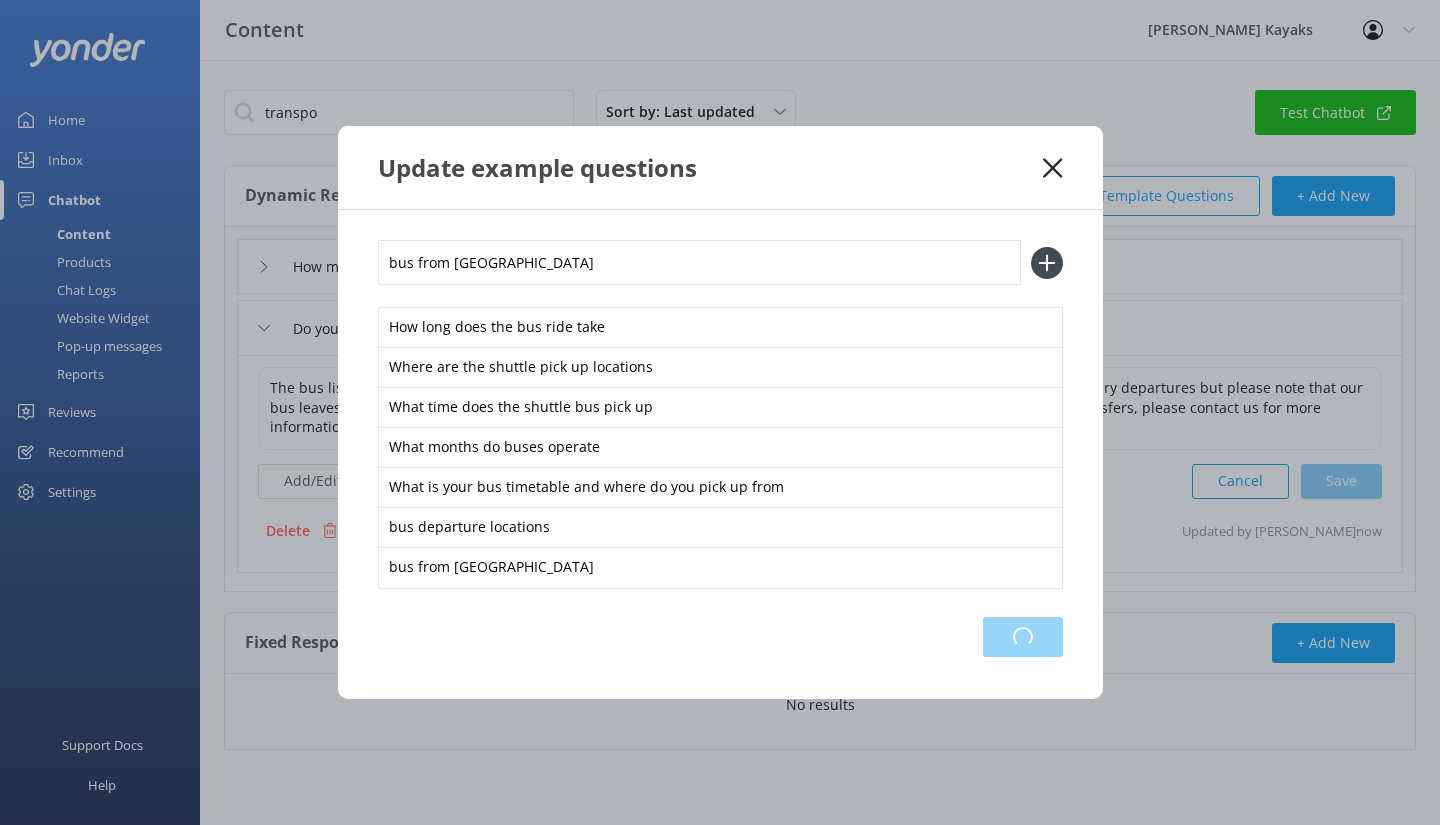click on "Loading.." at bounding box center (1023, 637) 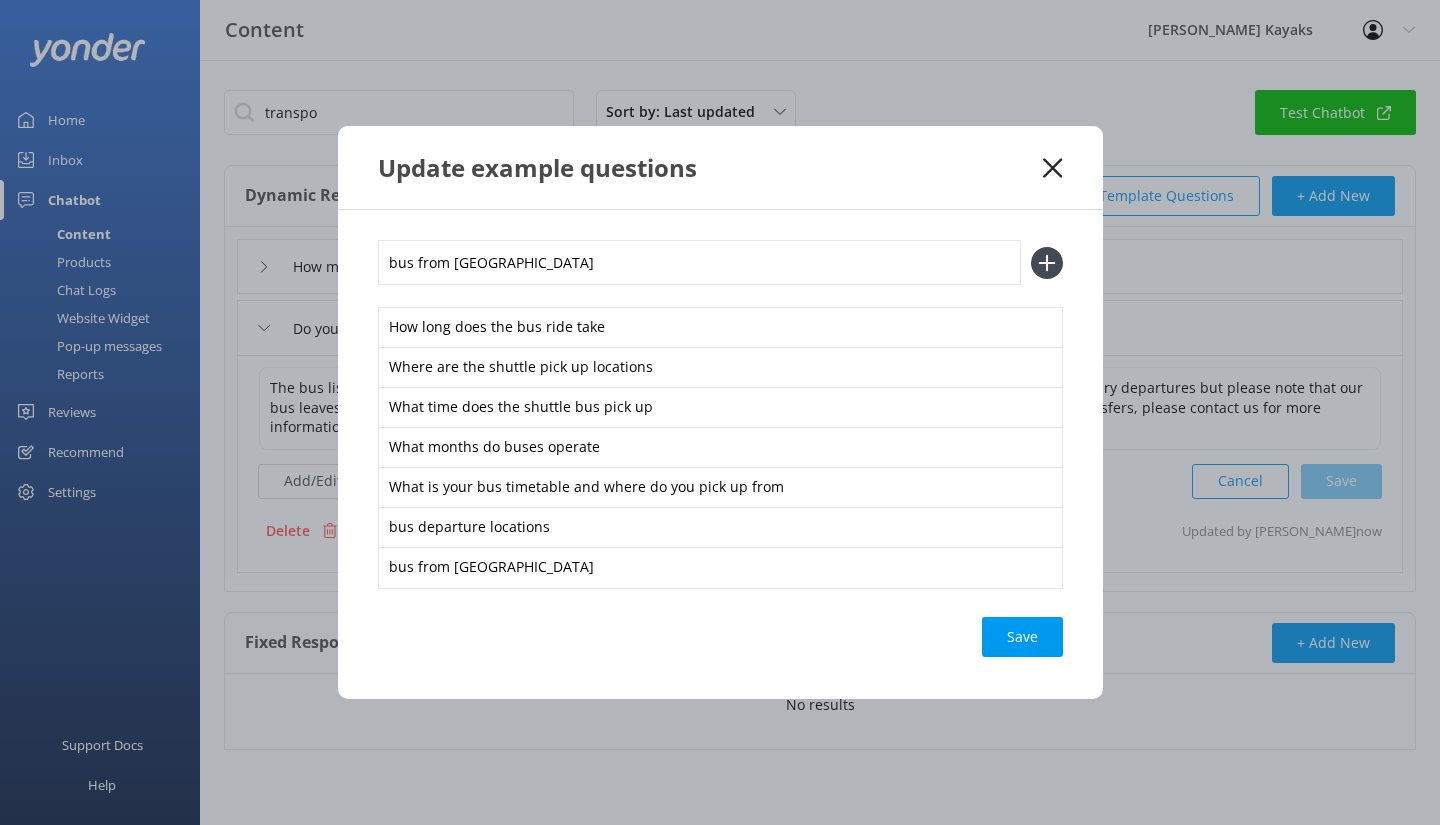 click 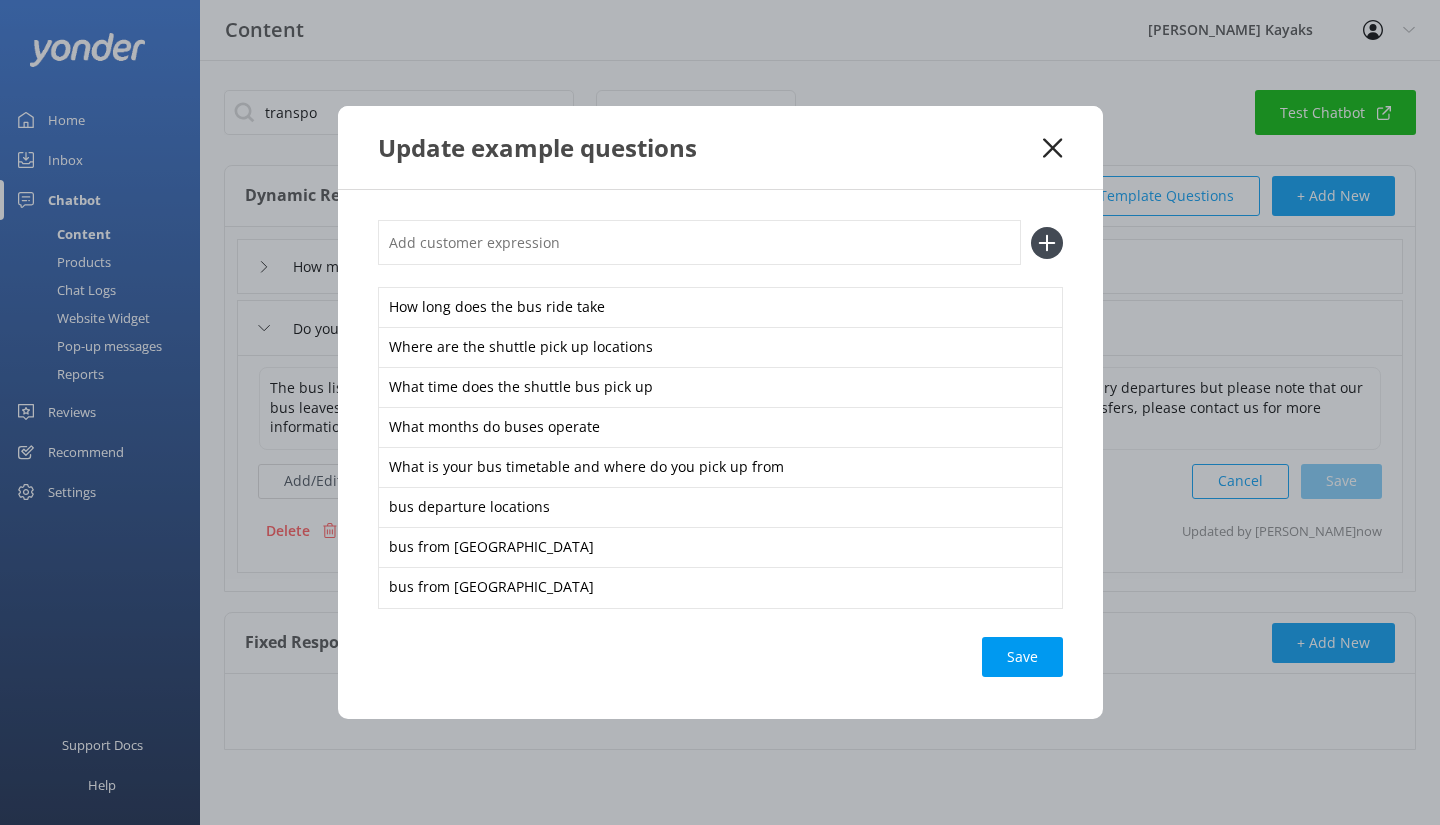 click at bounding box center (699, 242) 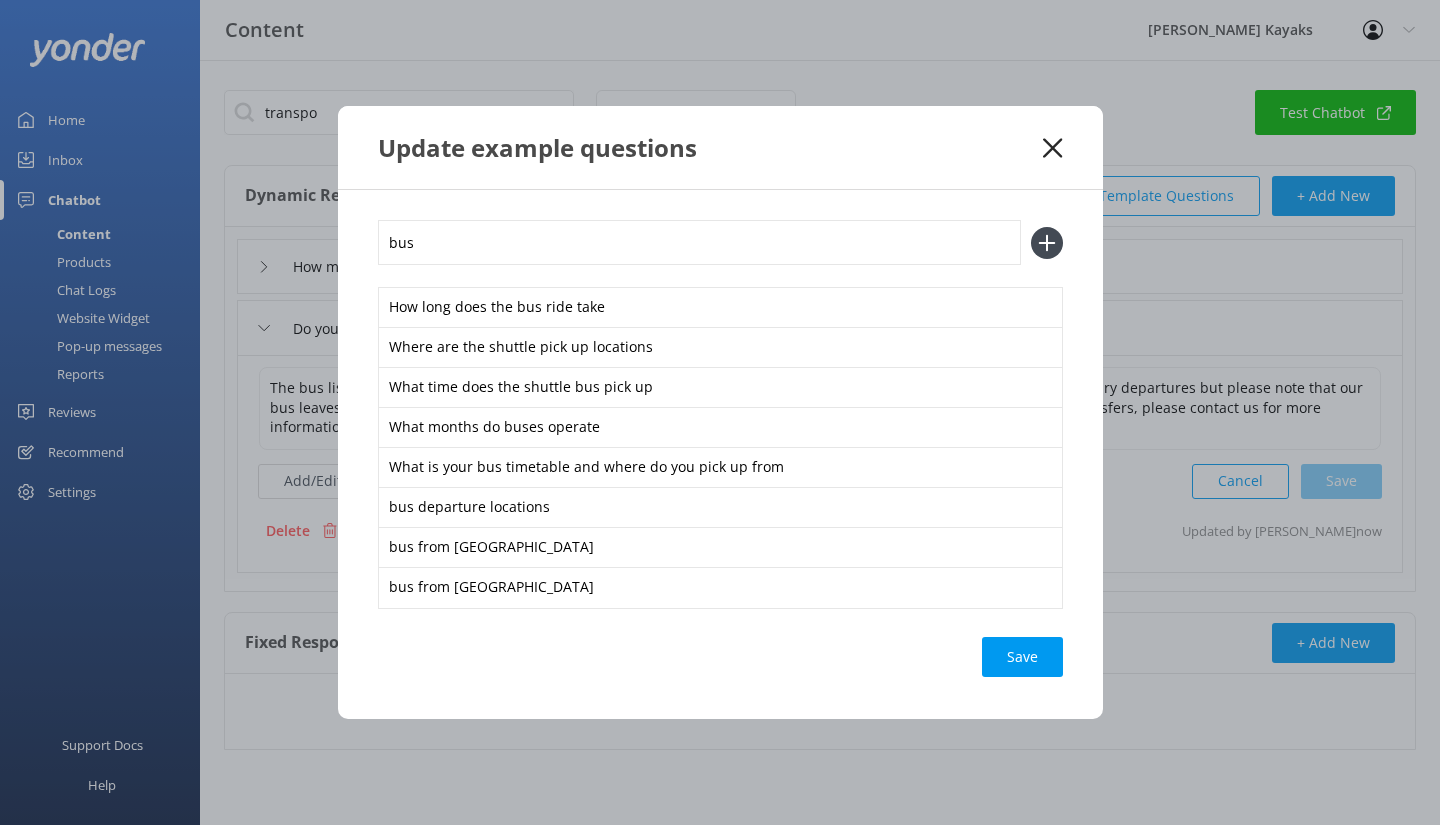 type on "bus" 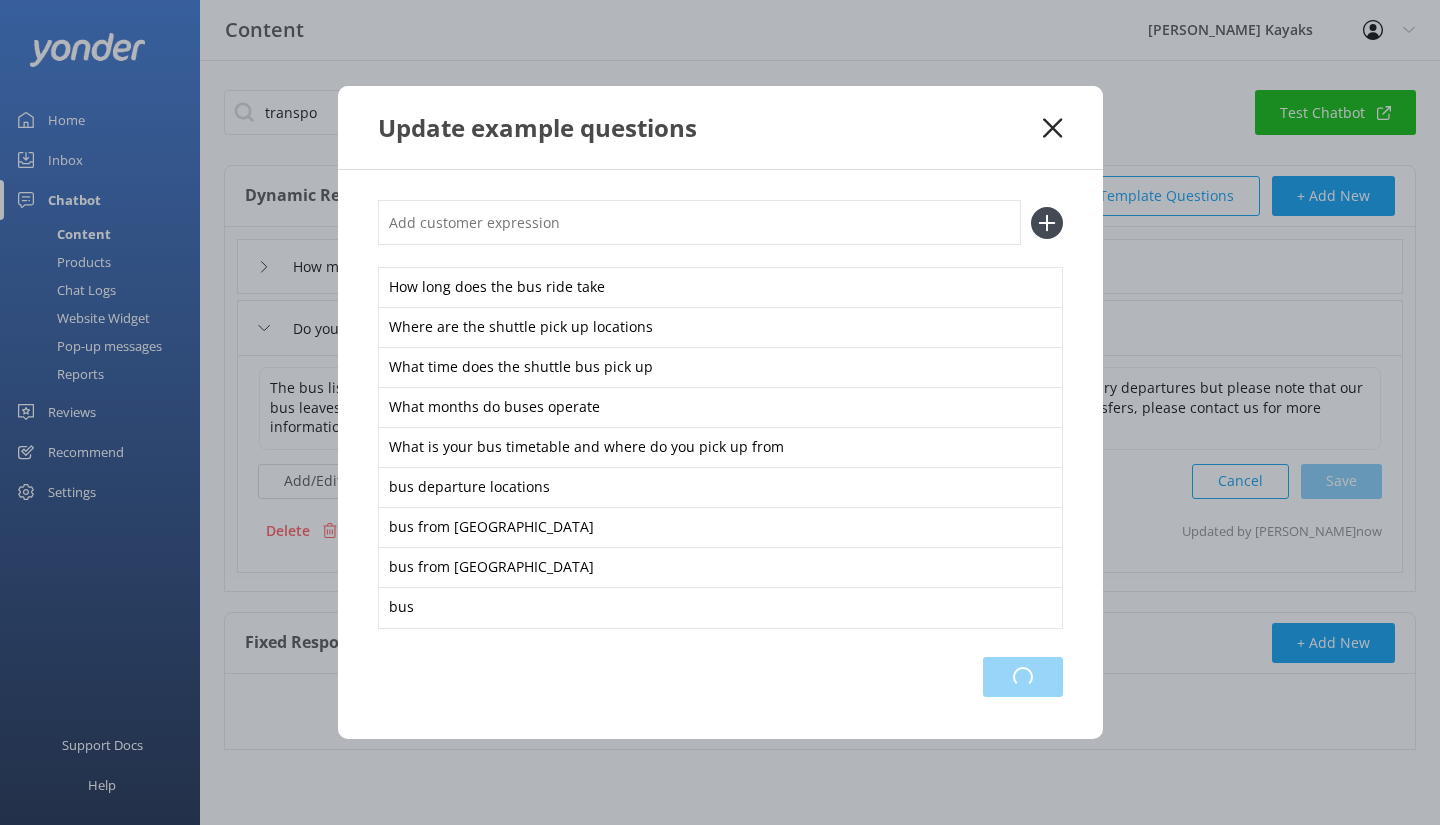 click on "Loading.." at bounding box center (1023, 677) 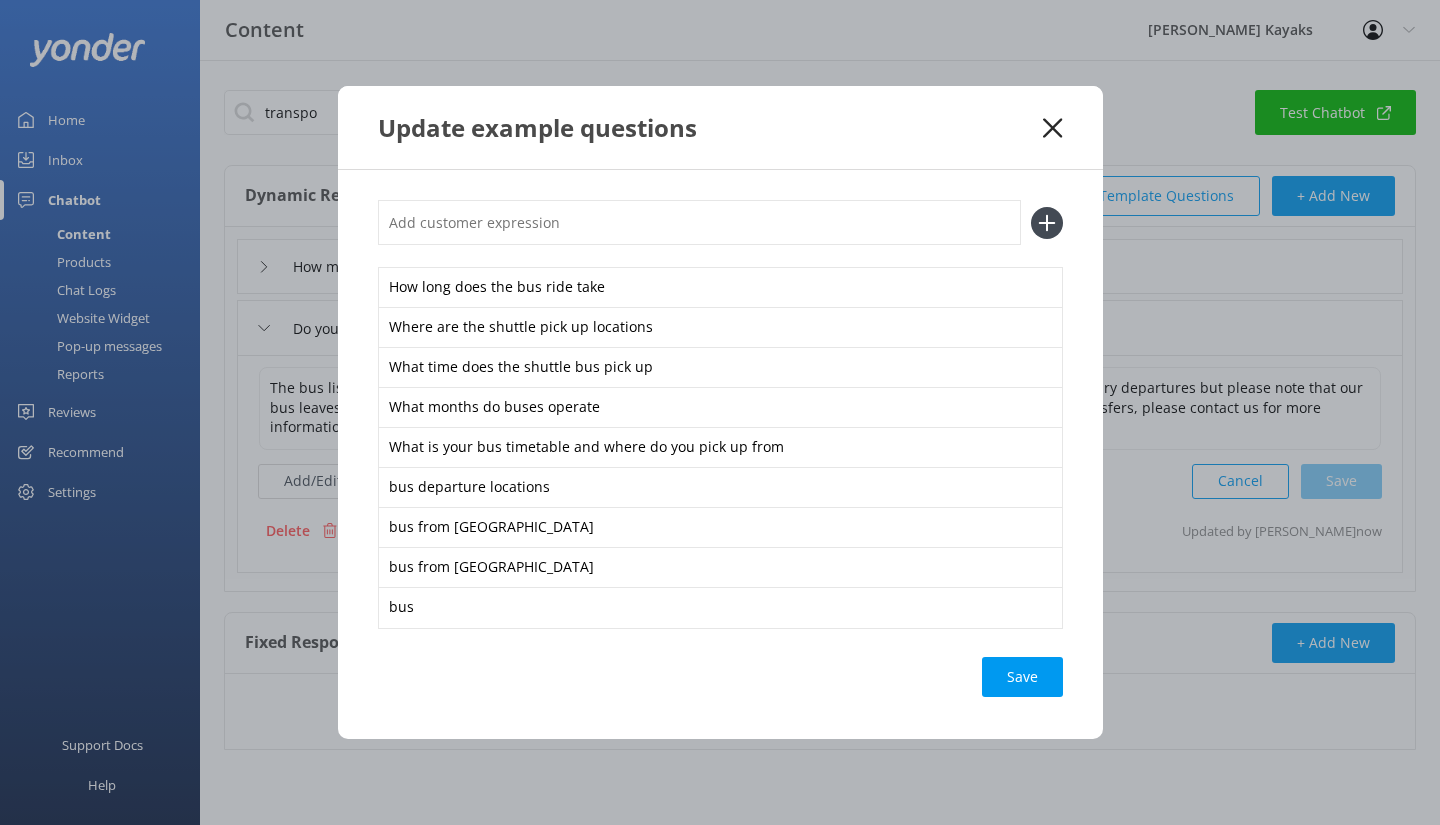 click 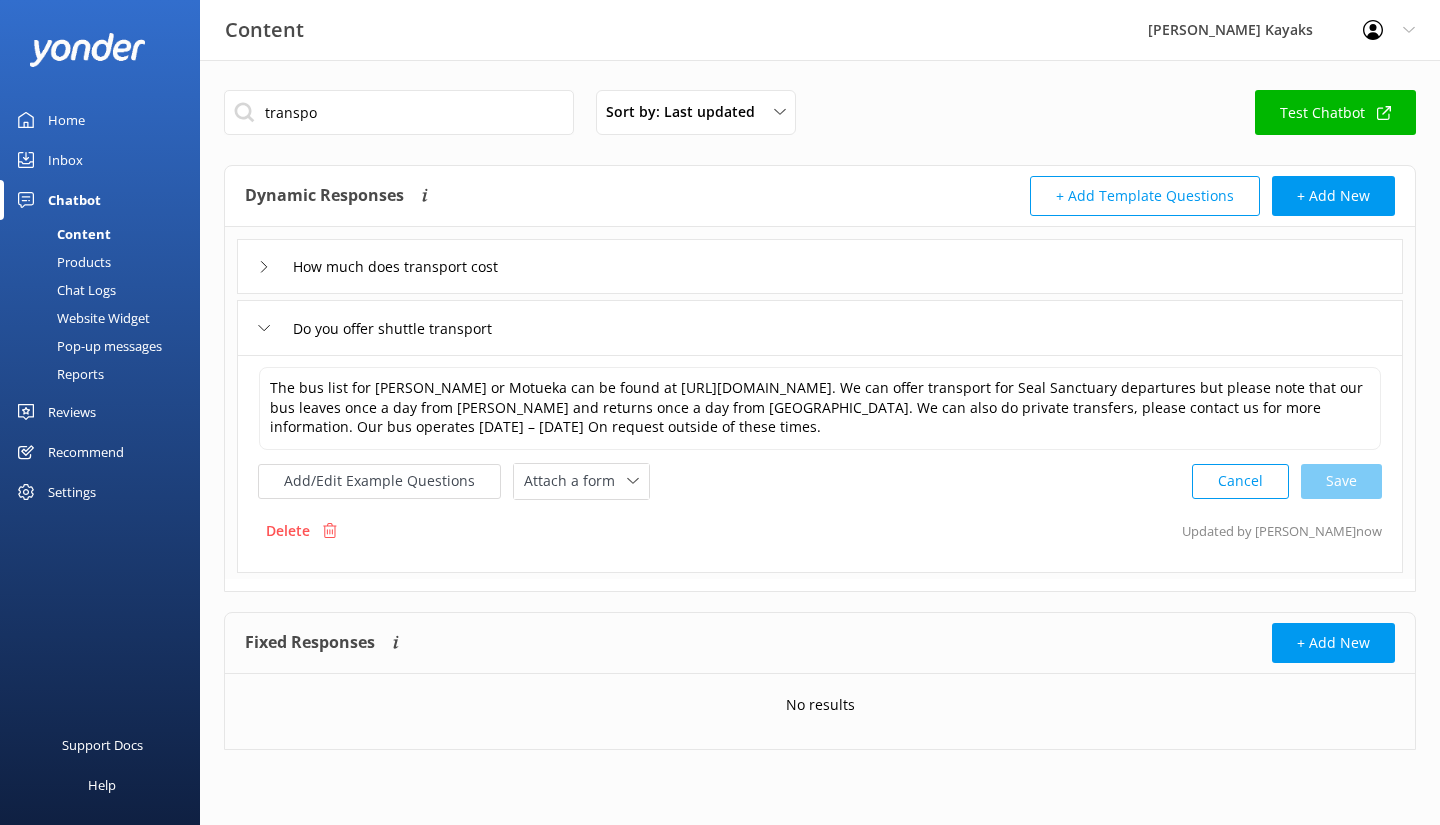 click 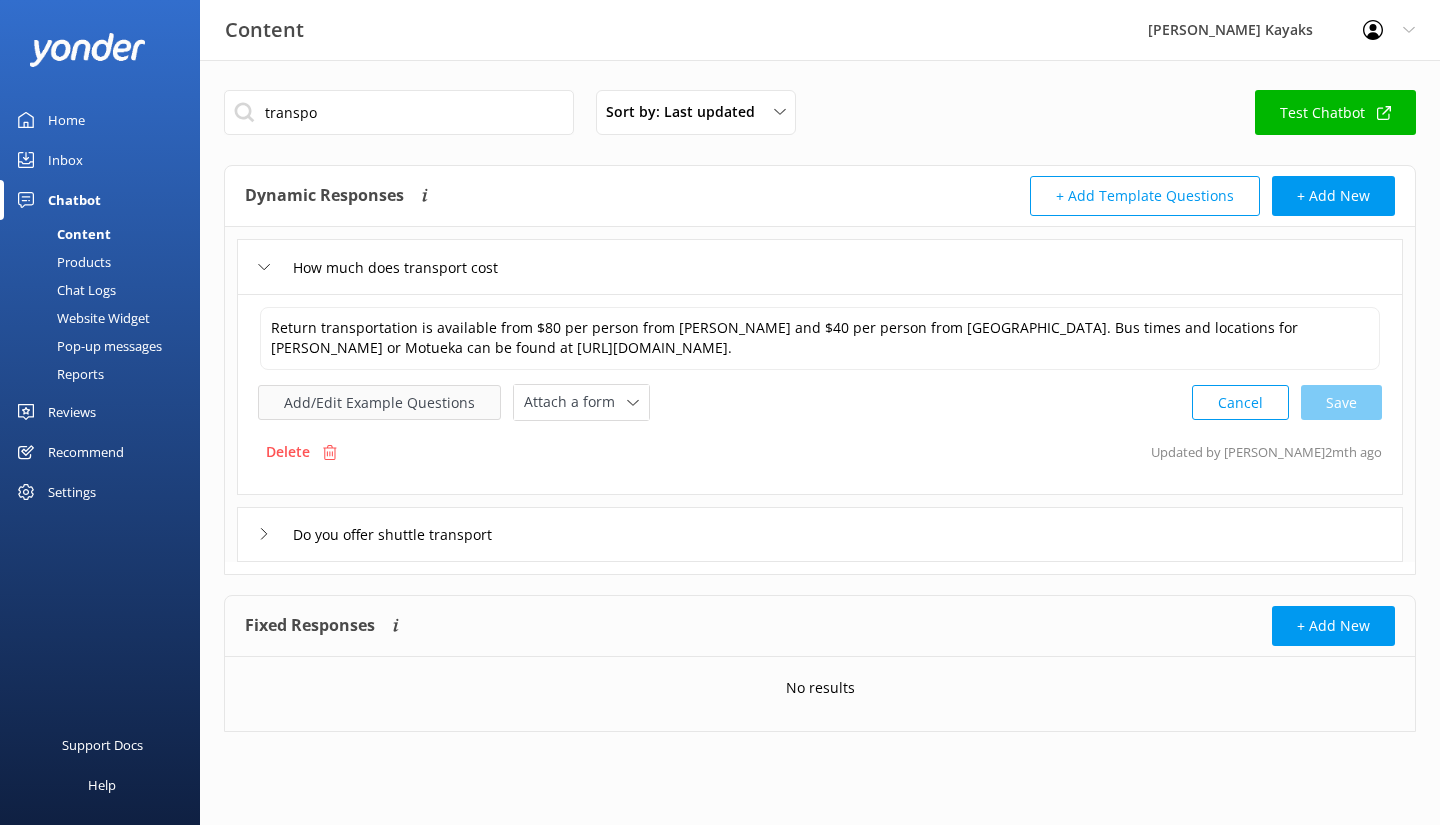 click on "Add/Edit Example Questions" at bounding box center (379, 402) 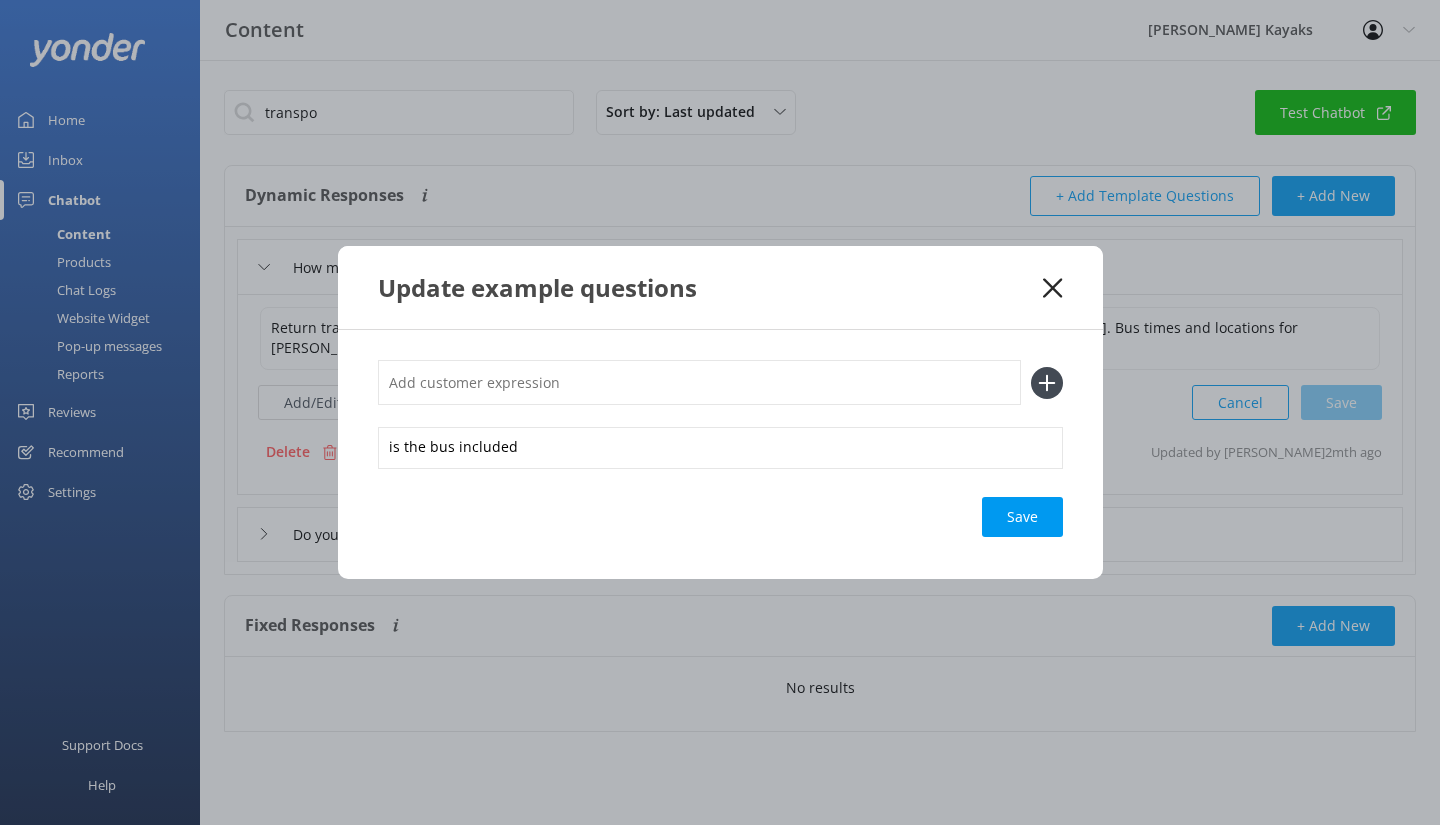 click at bounding box center [699, 382] 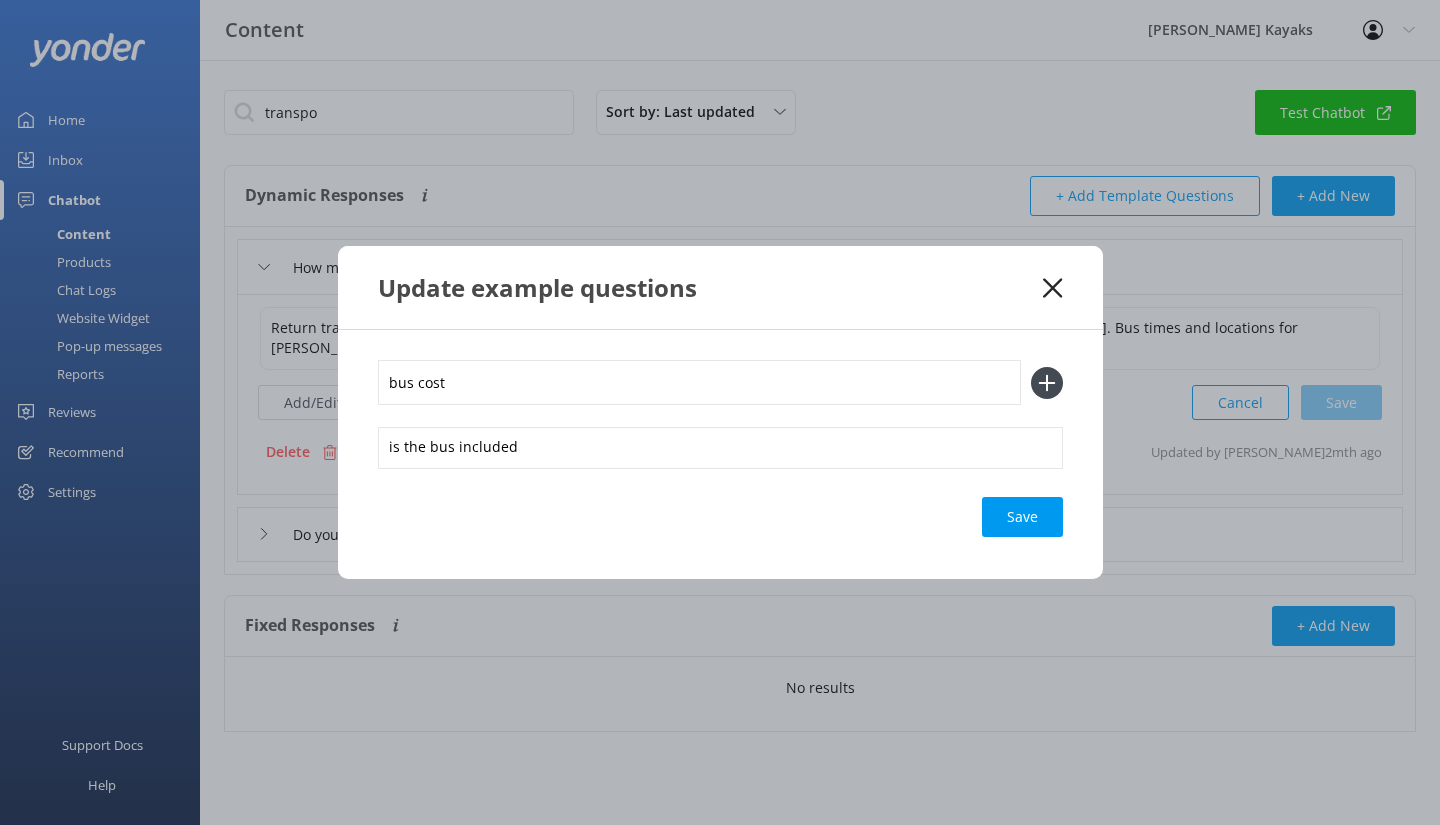 type on "bus cost" 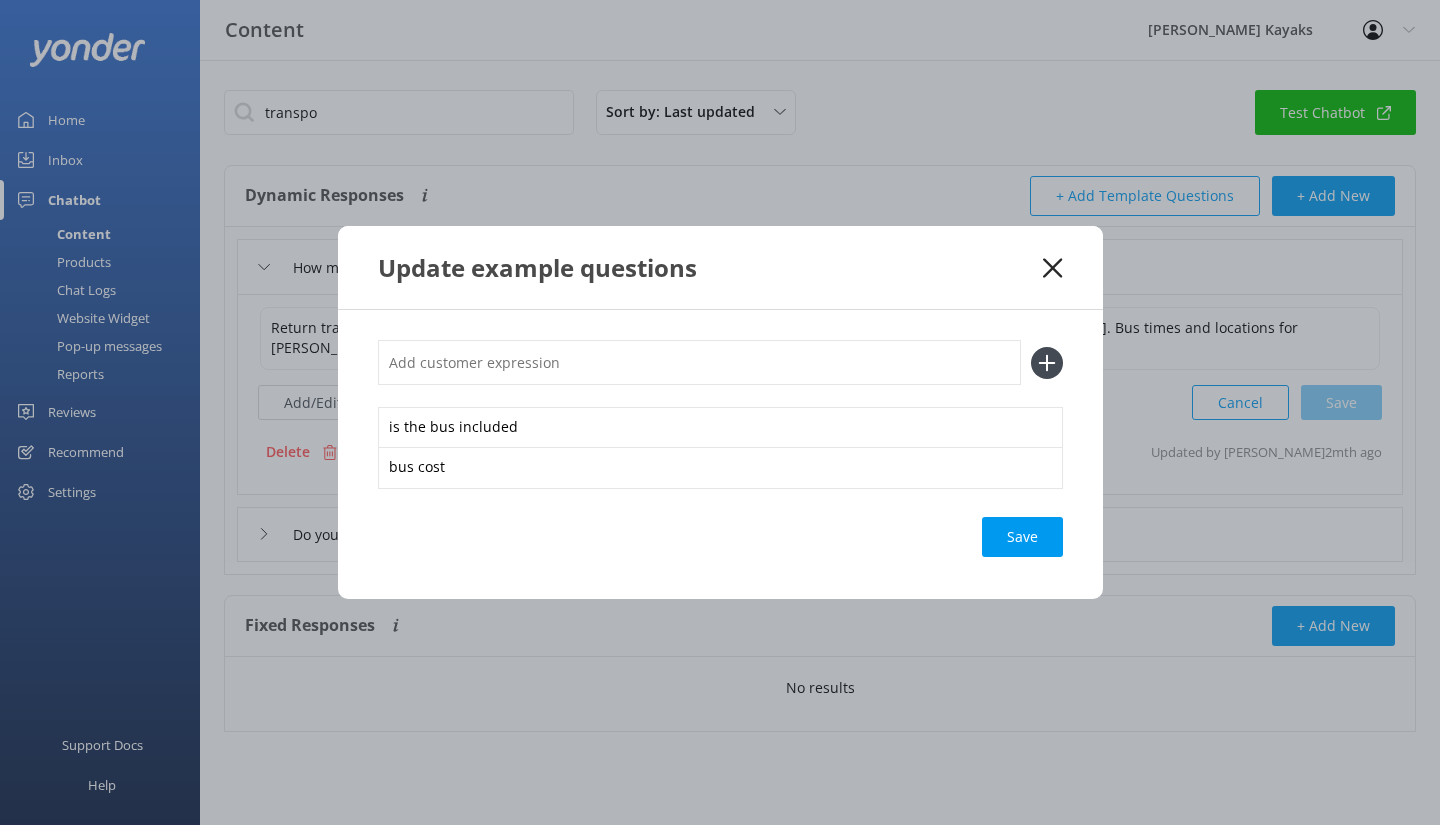 type 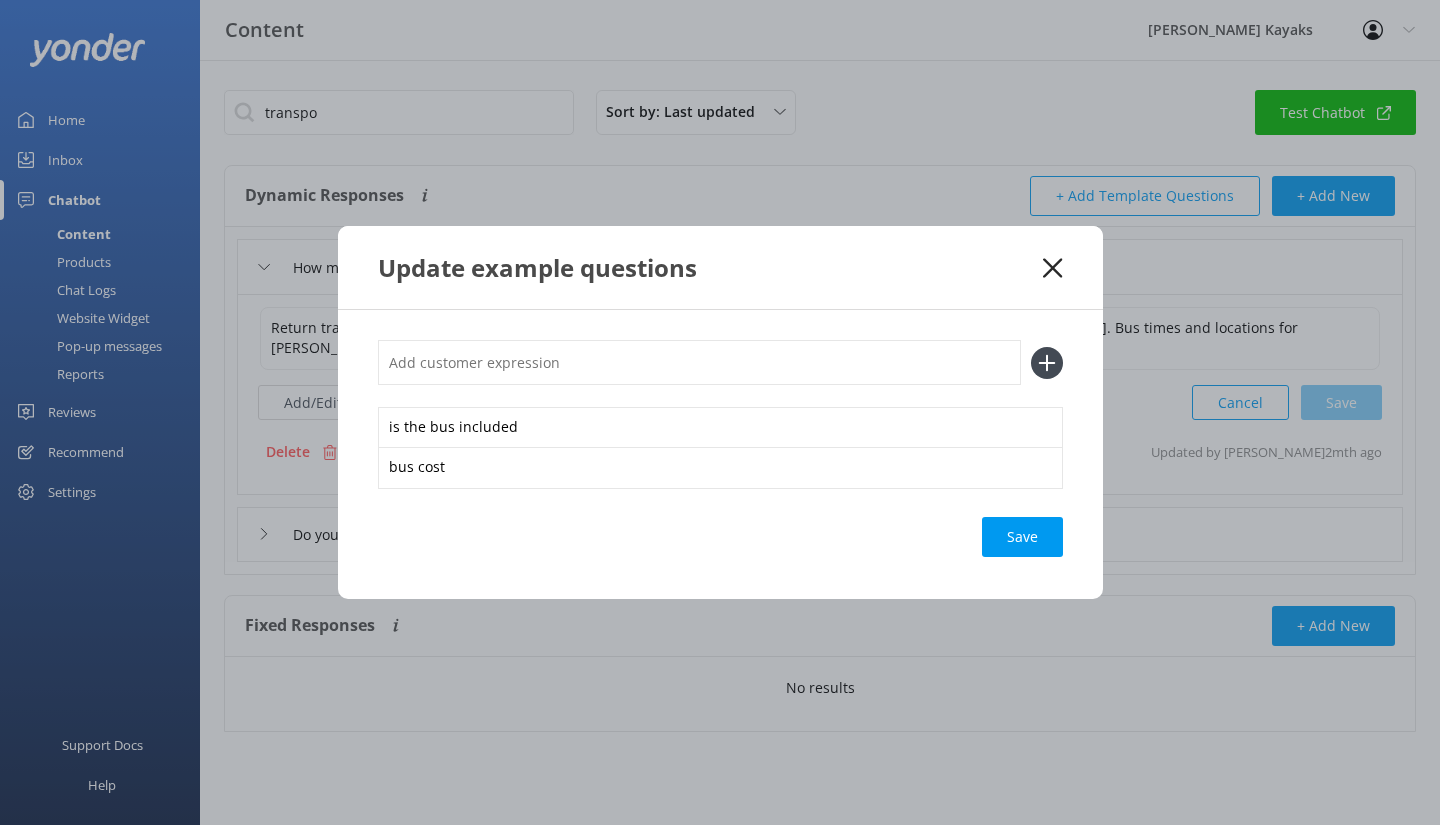 click at bounding box center [699, 362] 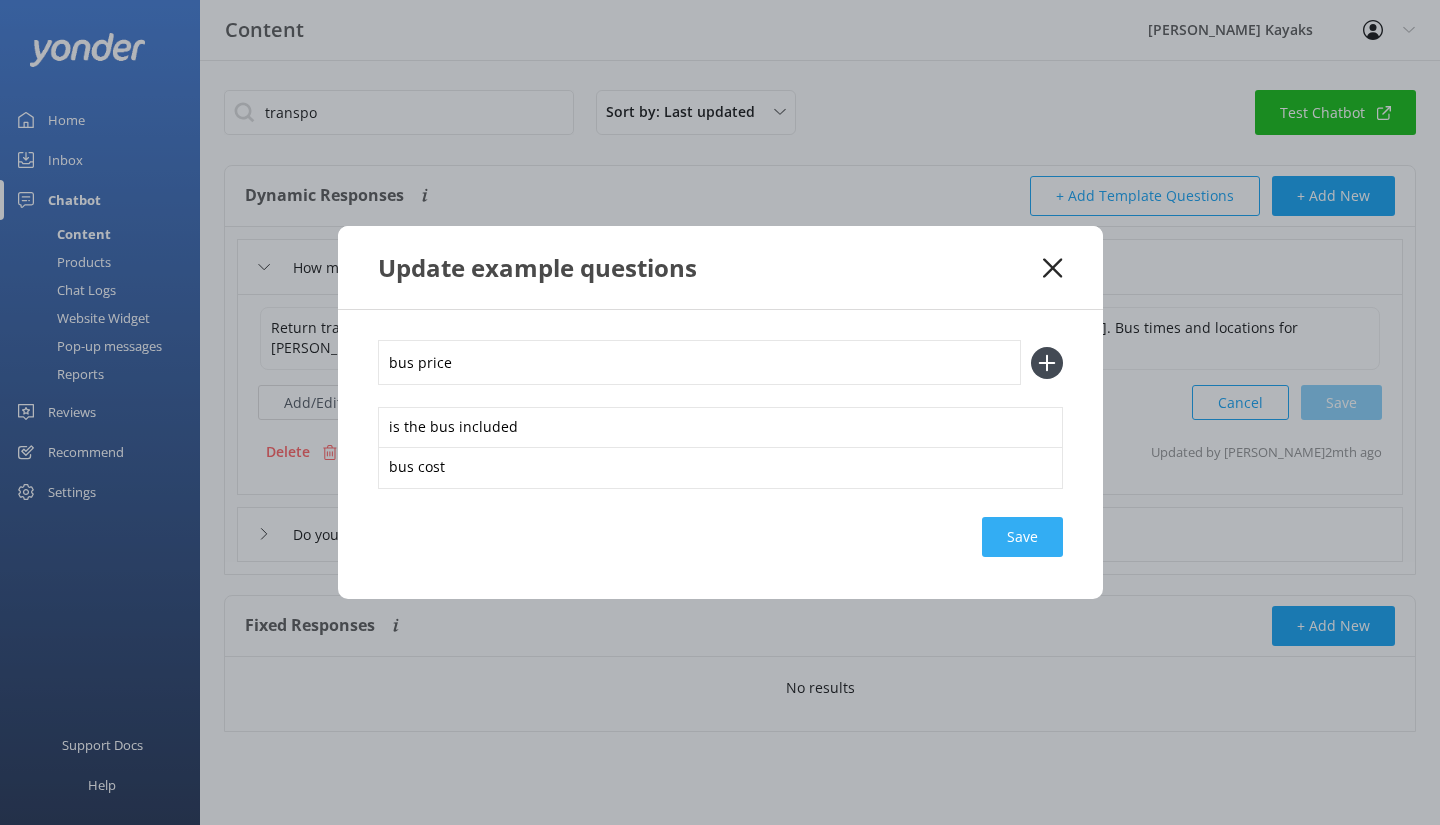 type on "bus price" 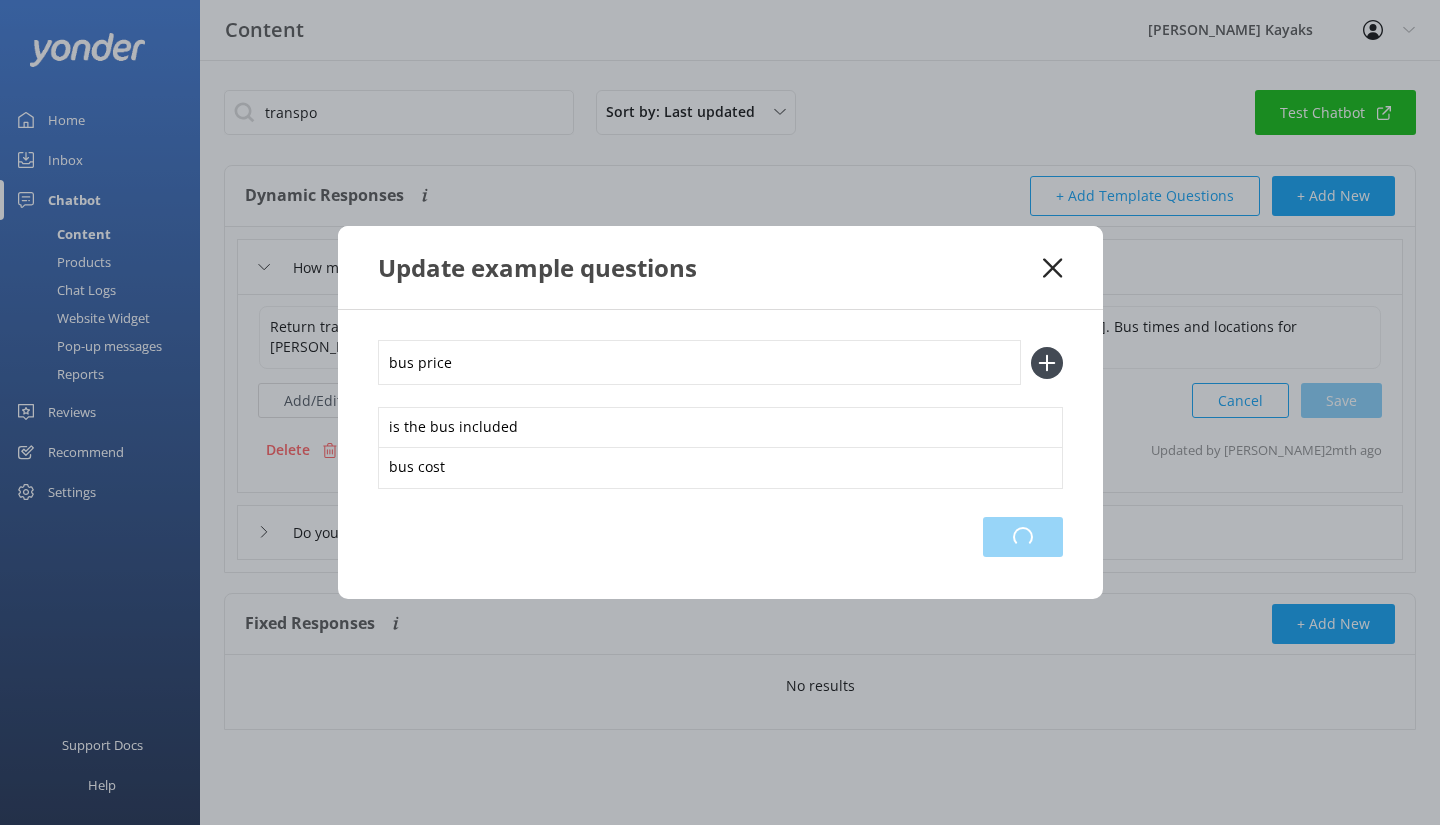 click on "Loading.." at bounding box center [1023, 537] 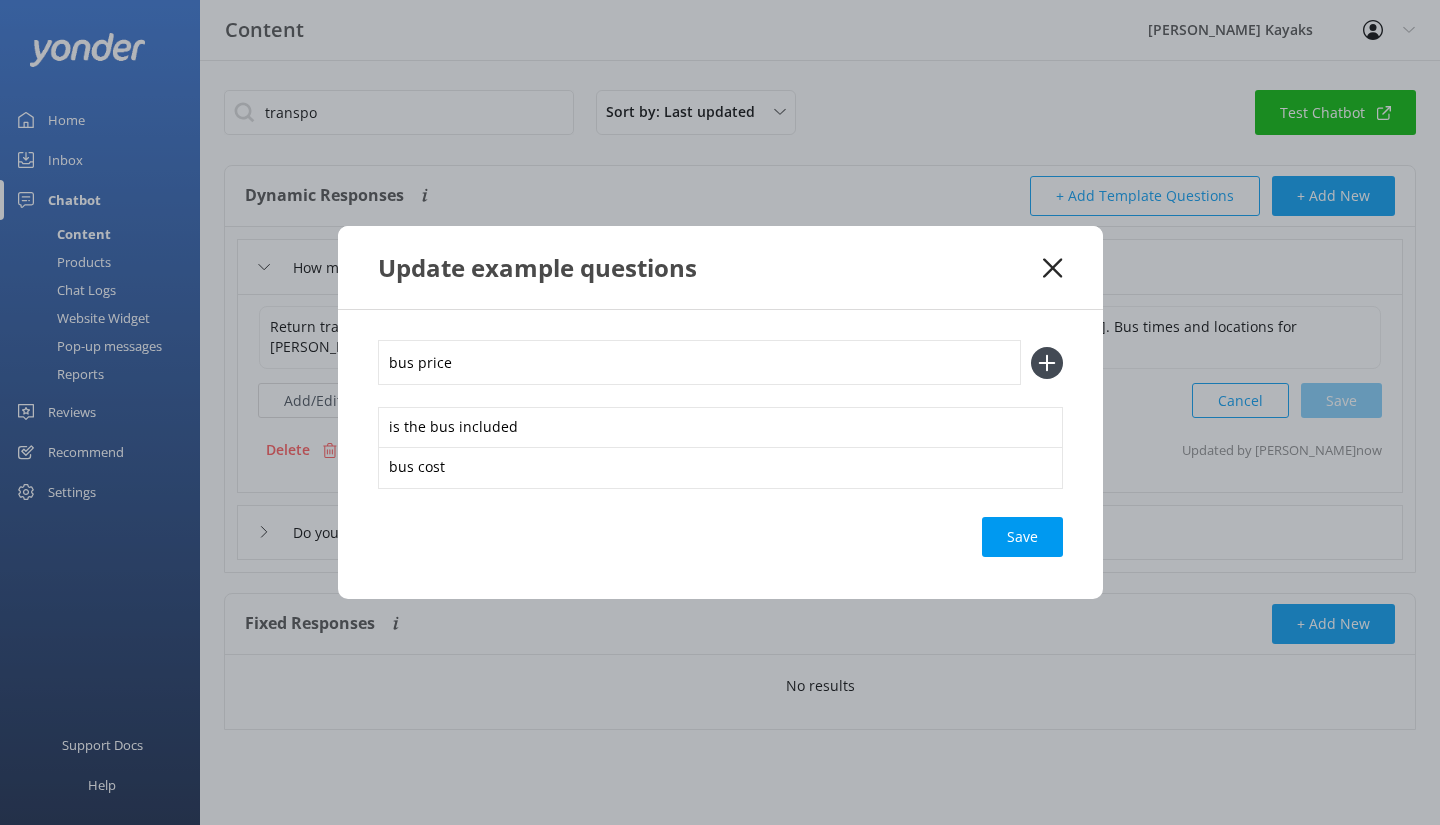 click 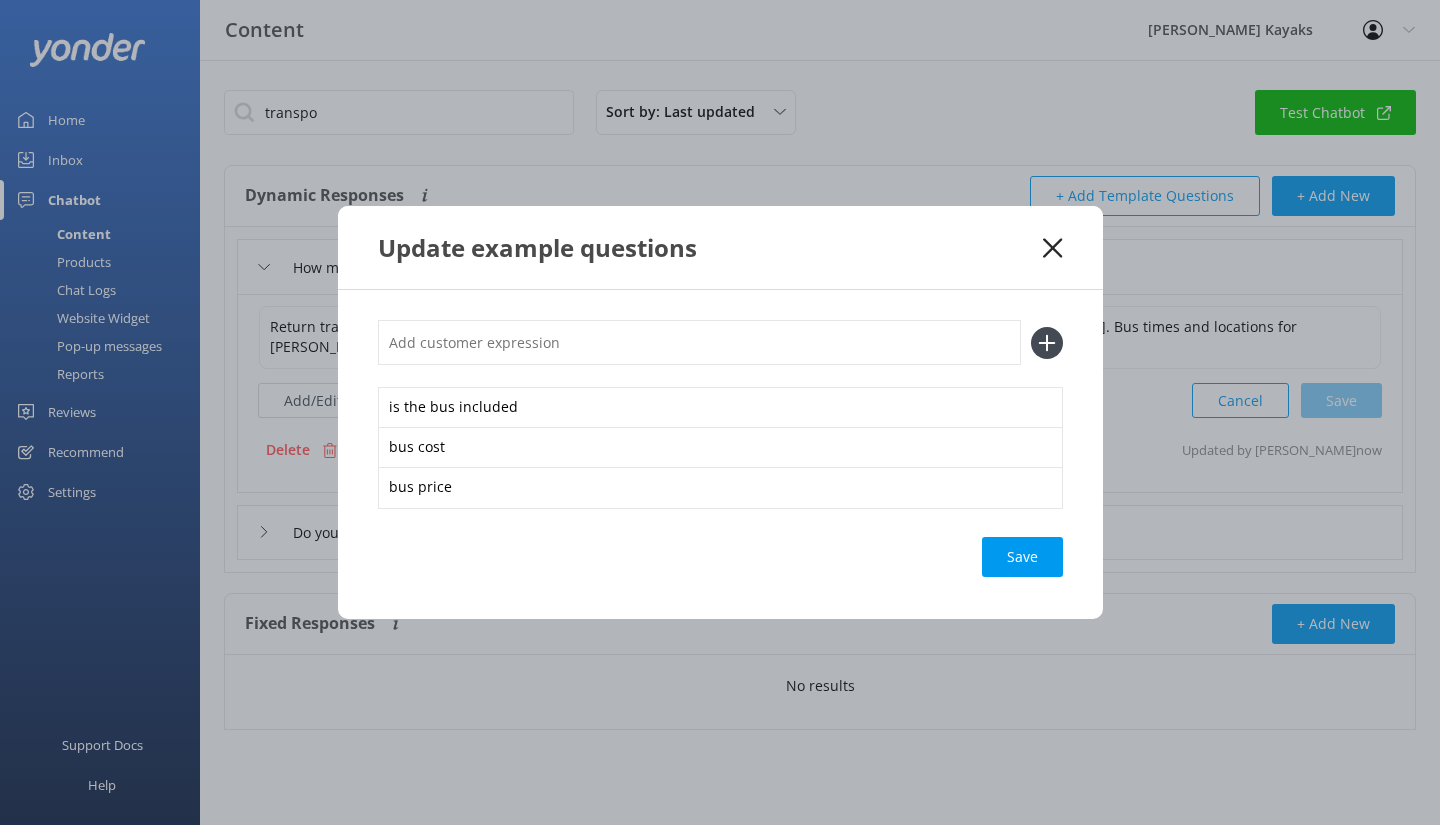 click 